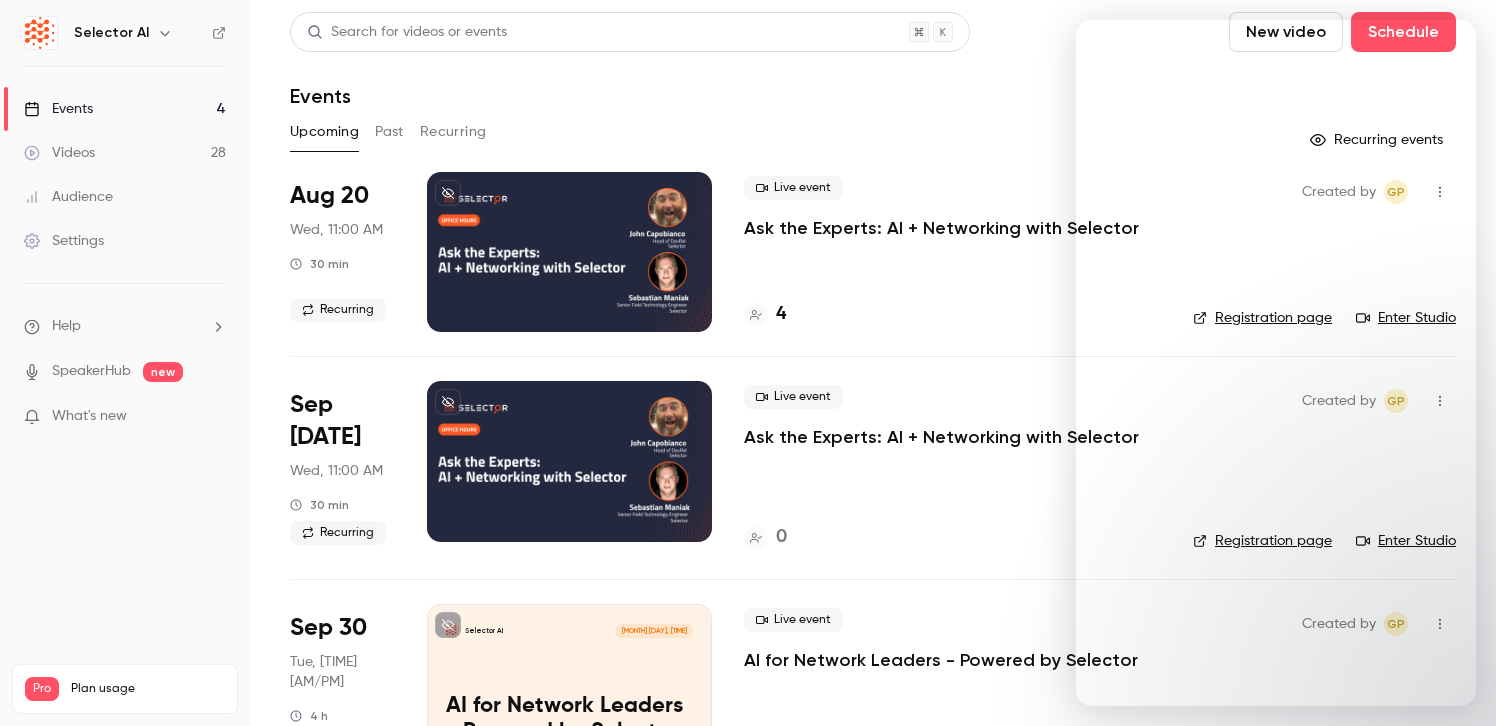 scroll, scrollTop: 0, scrollLeft: 0, axis: both 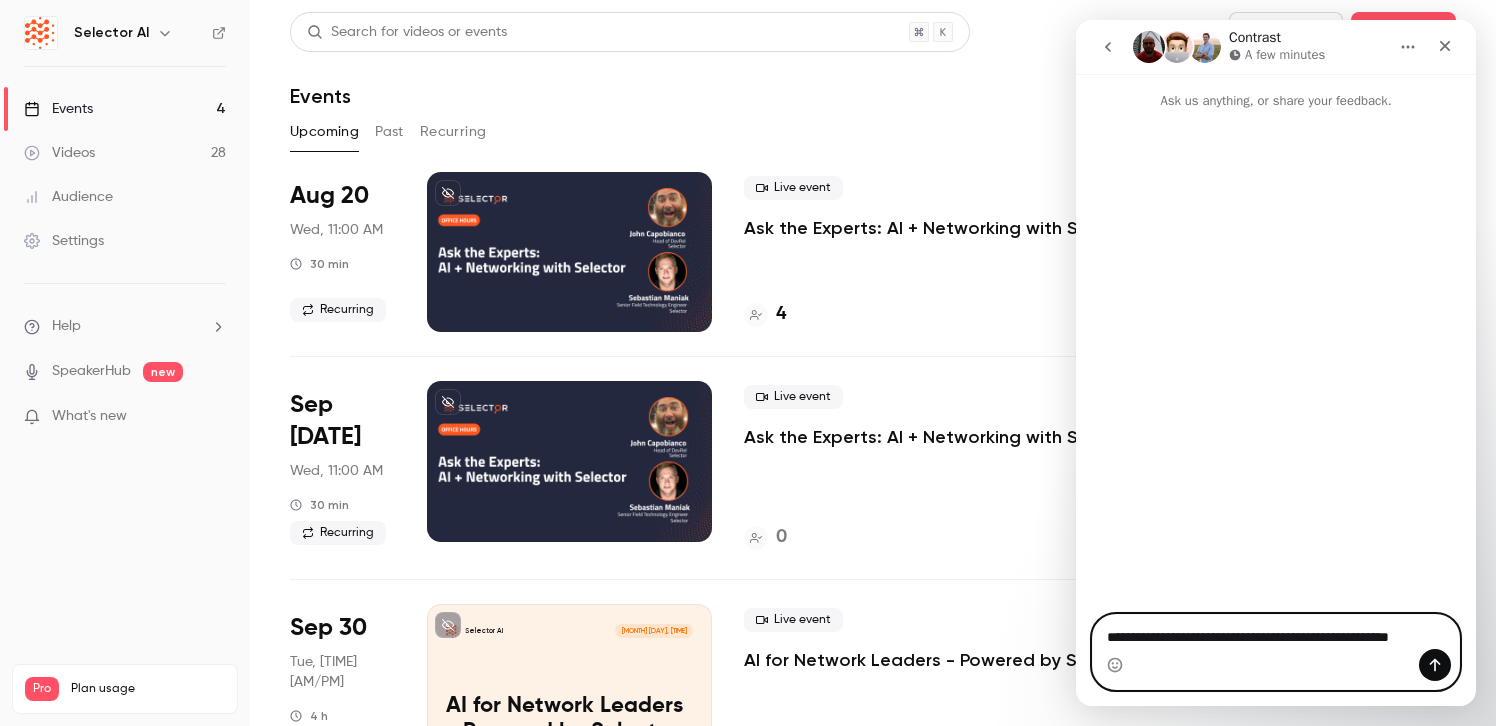 paste on "**********" 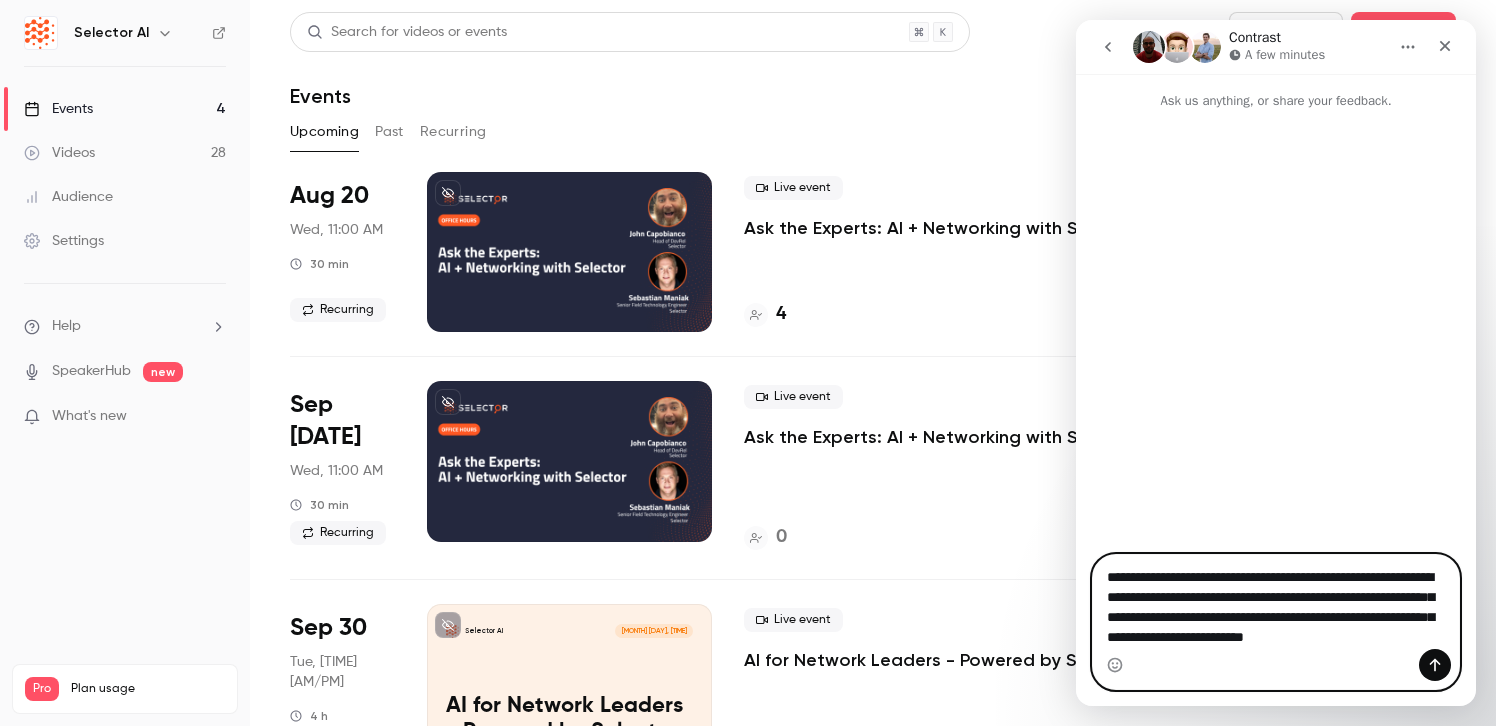 type on "**********" 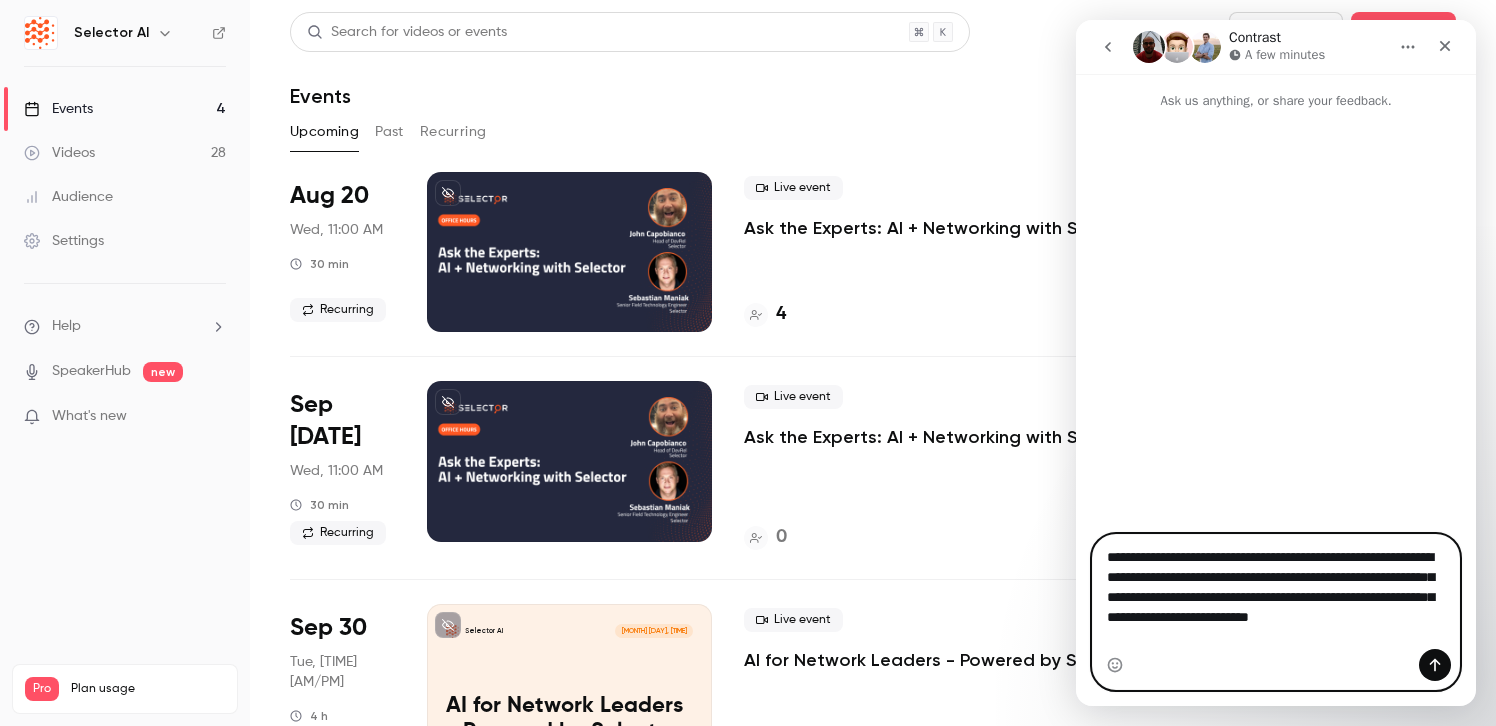 type 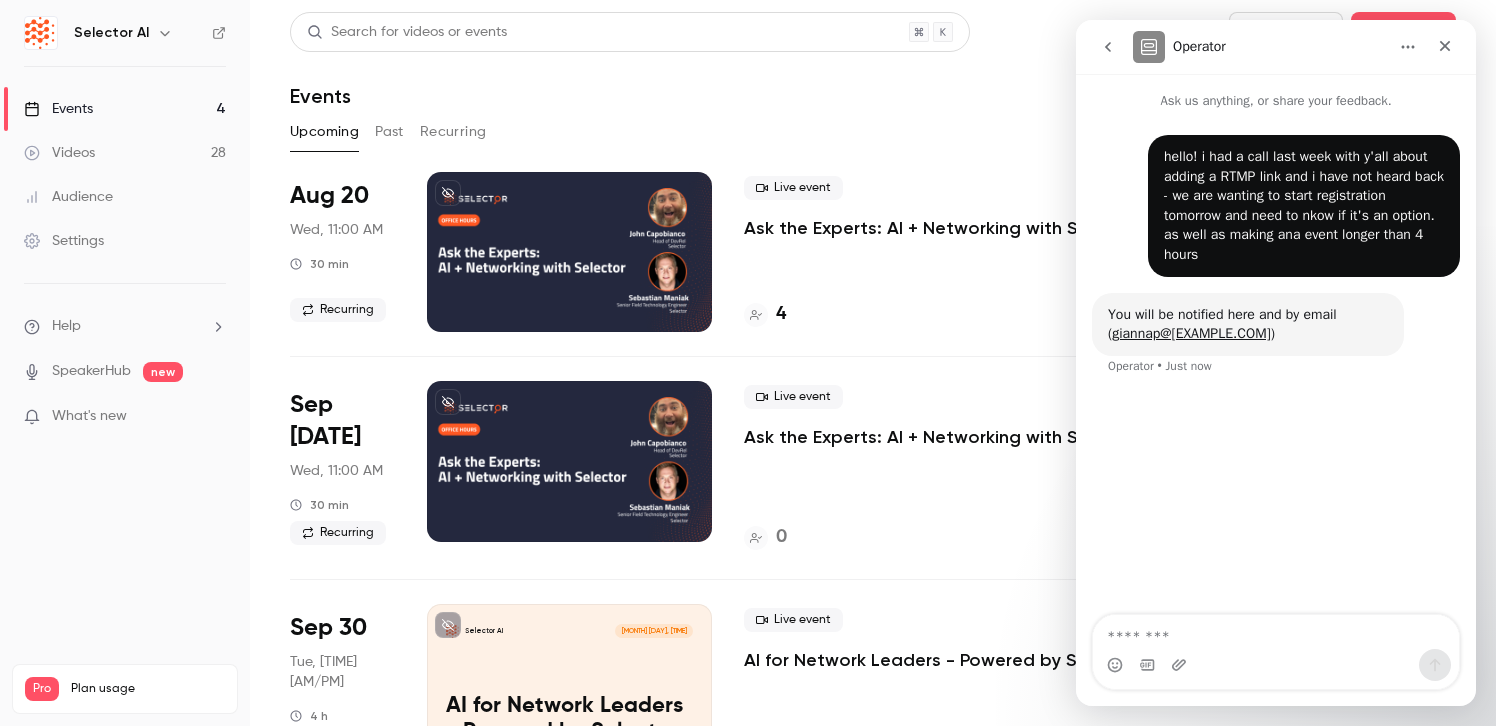click on "hello! i had a call last week with y'all about adding a RTMP link and i have not heard back - we are wanting to start registration tomorrow and need to nkow if it's an option. as well as making ana event longer than 4 hours    •   Just now You will be notified here and by email ( giannap@selector.ai ) Operator    •   Just now" at bounding box center [1276, 364] 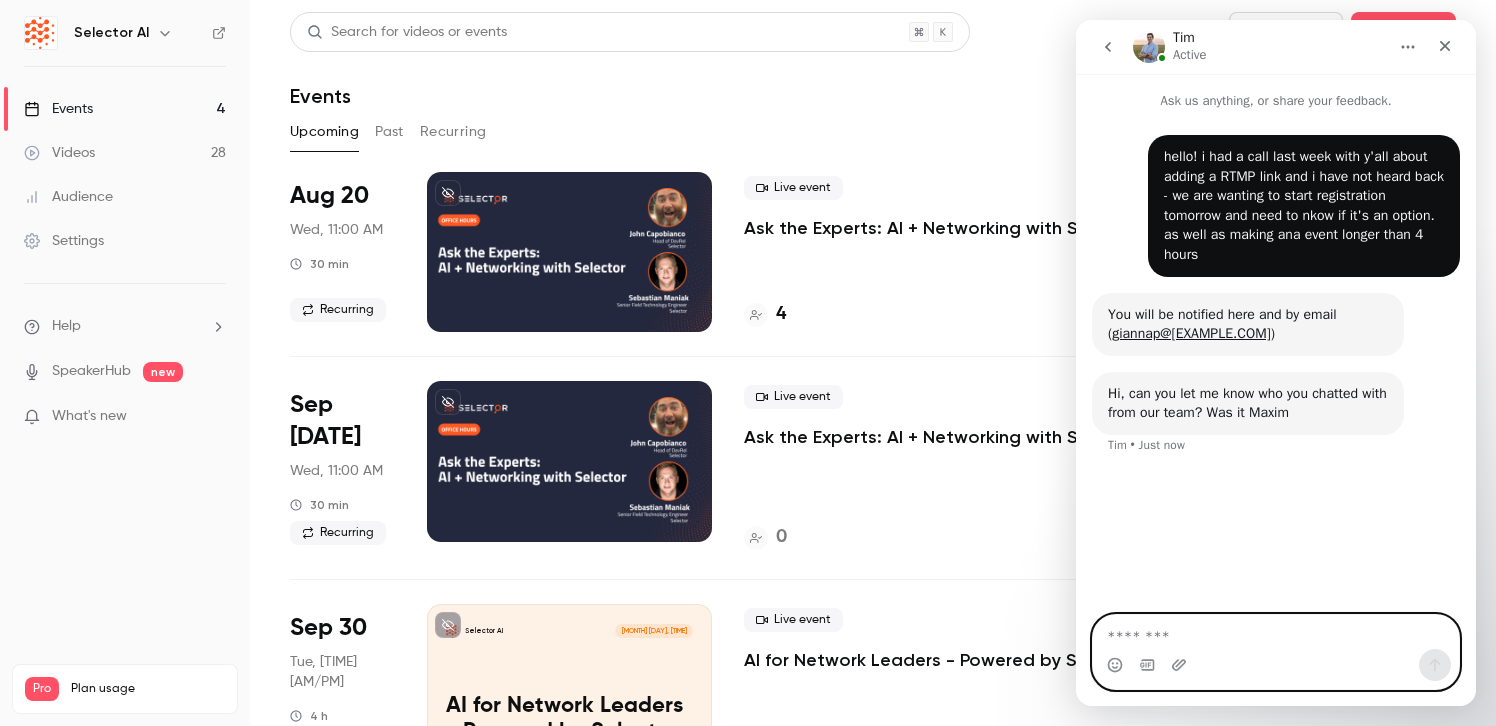 click at bounding box center [1276, 632] 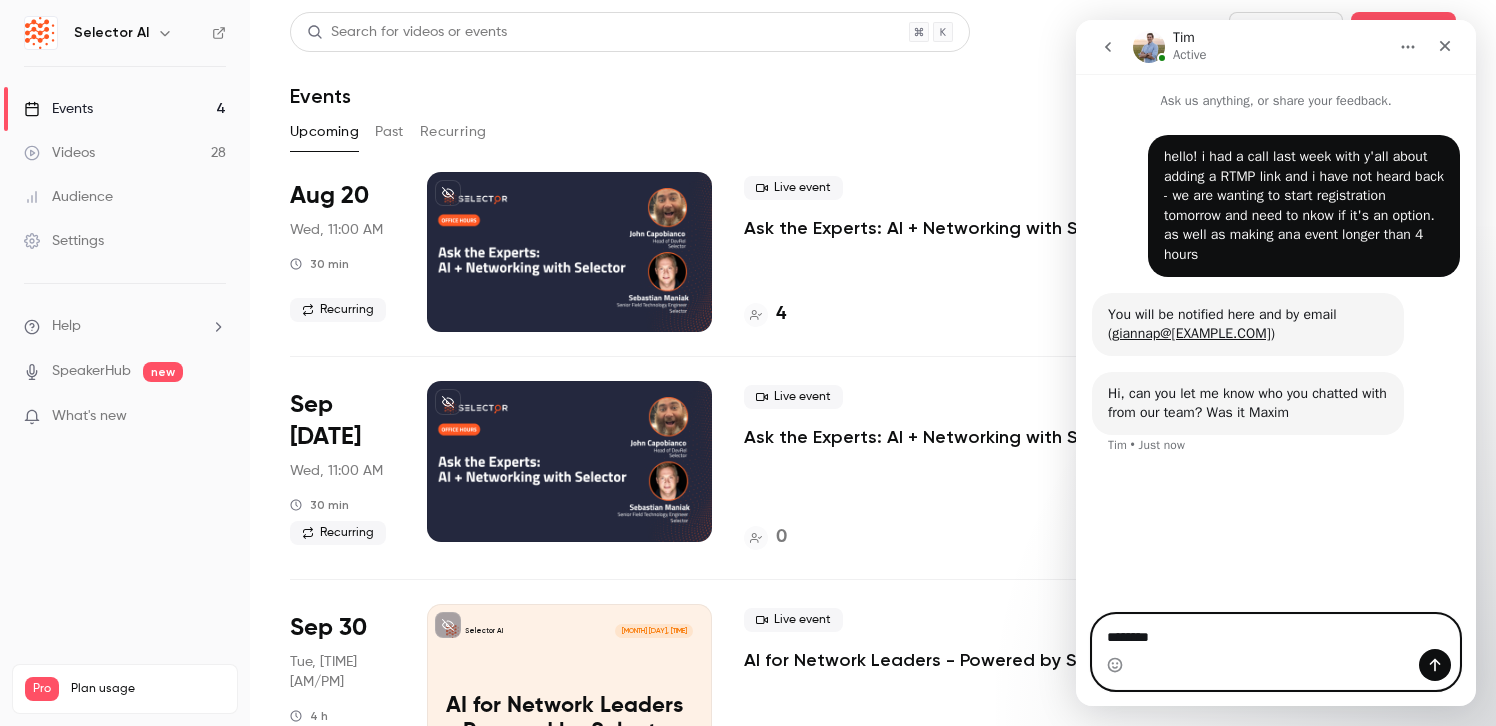 drag, startPoint x: 1183, startPoint y: 639, endPoint x: 1106, endPoint y: 637, distance: 77.02597 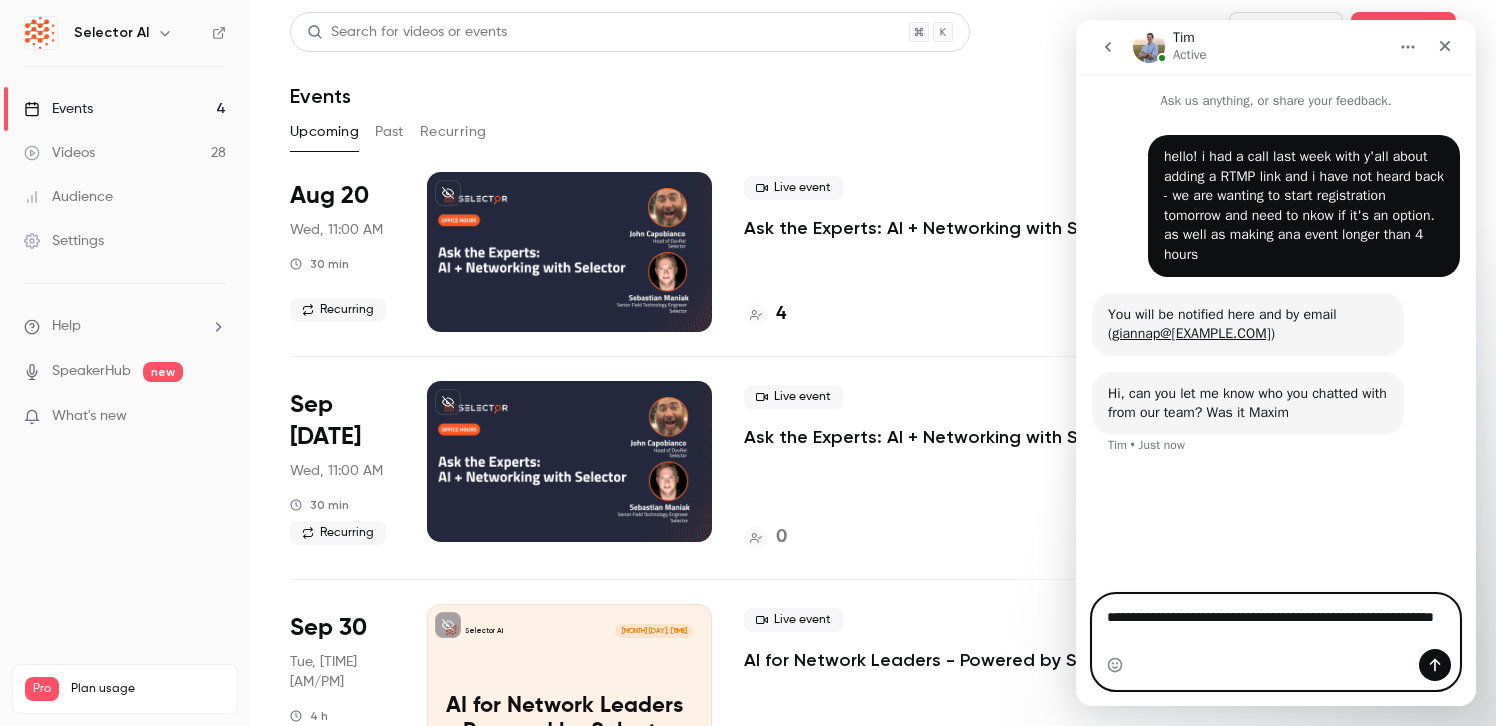 type on "**********" 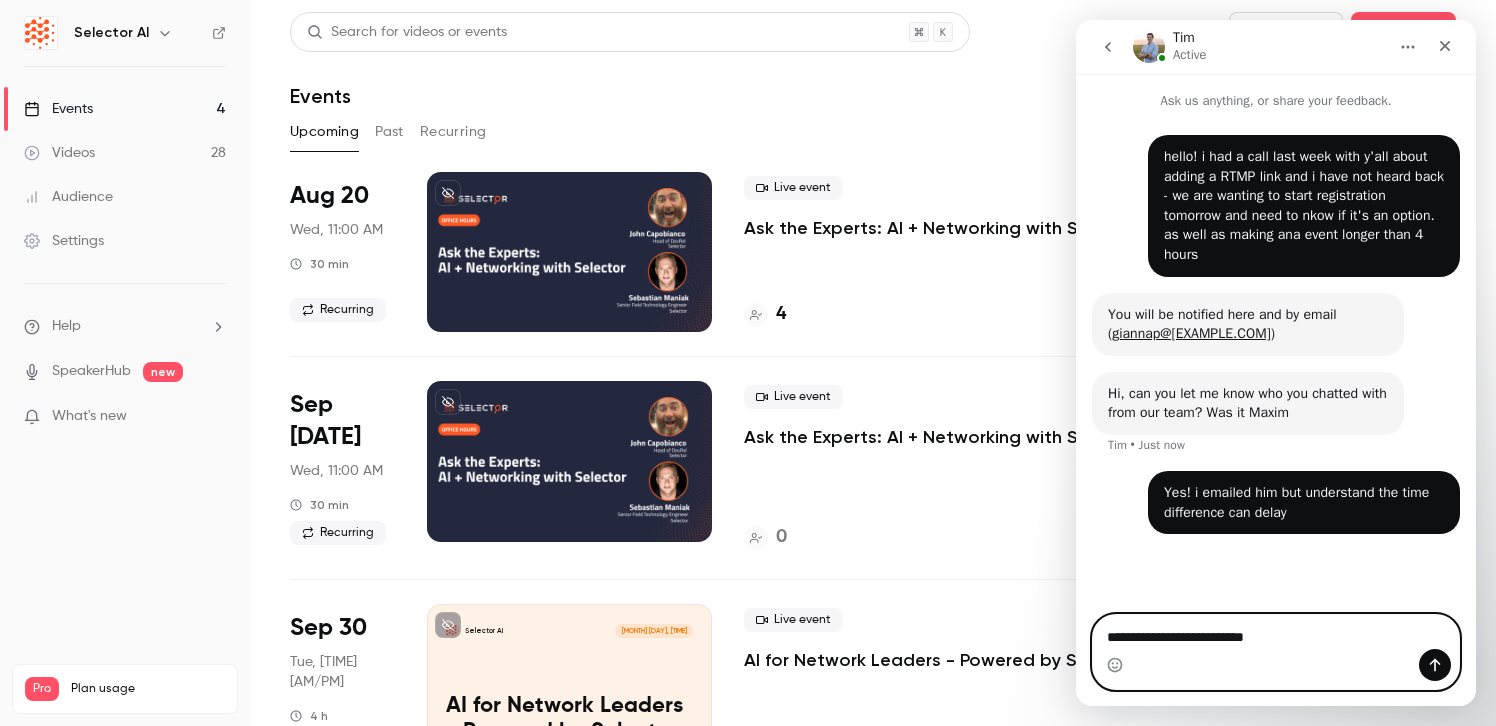 type on "**********" 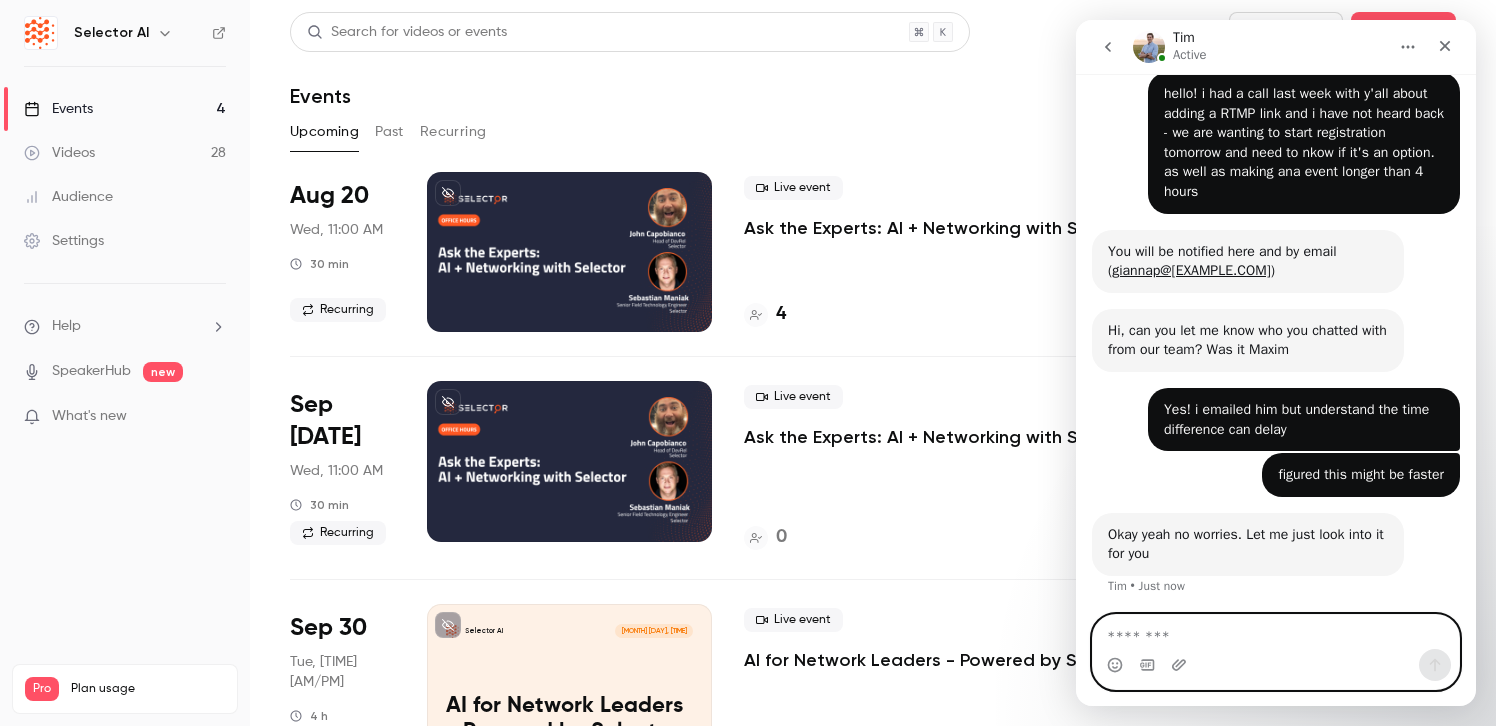scroll, scrollTop: 66, scrollLeft: 0, axis: vertical 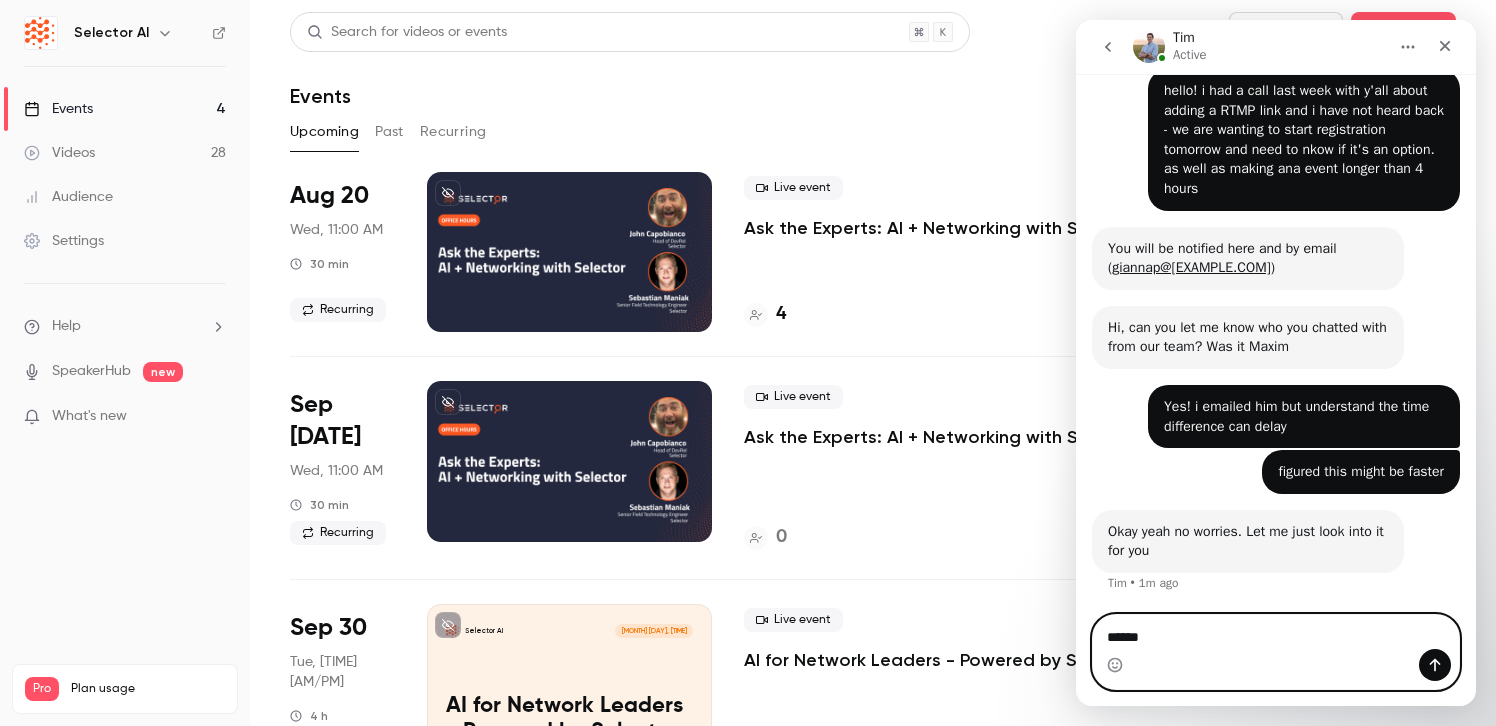 type on "*******" 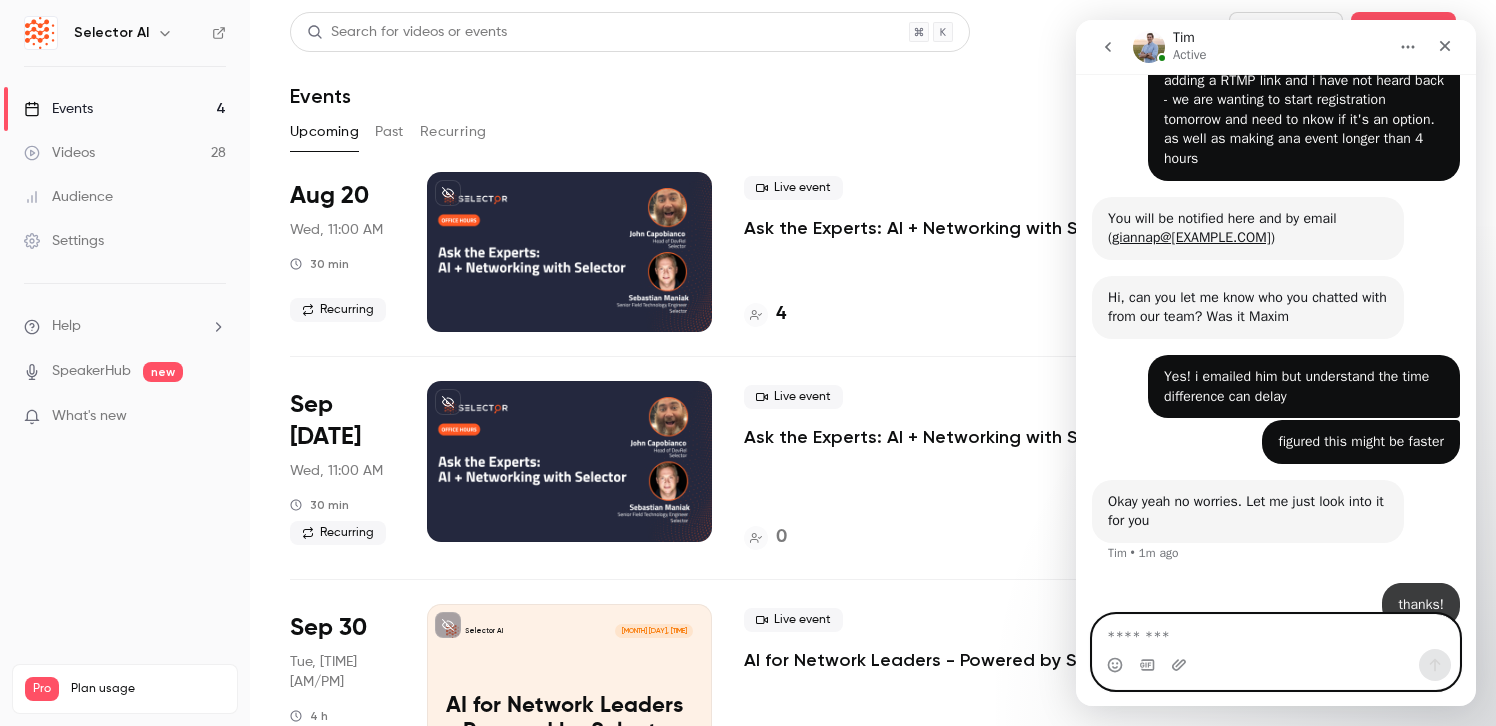 scroll, scrollTop: 125, scrollLeft: 0, axis: vertical 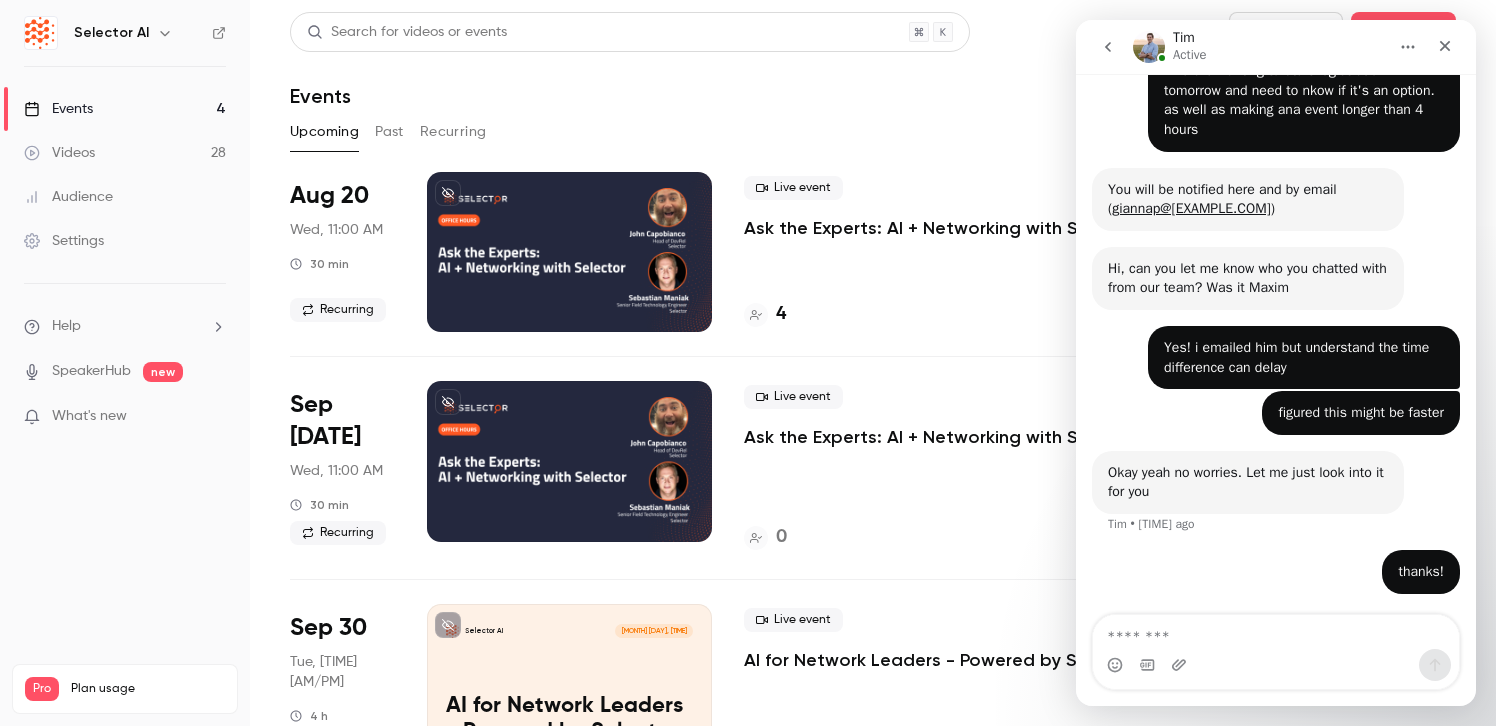 click on "Selector AI Events 4 Videos 28 Audience Settings Help SpeakerHub new What's new Pro Plan usage Videos 28  / 150 Monthly registrants 5  / 250" at bounding box center [125, 363] 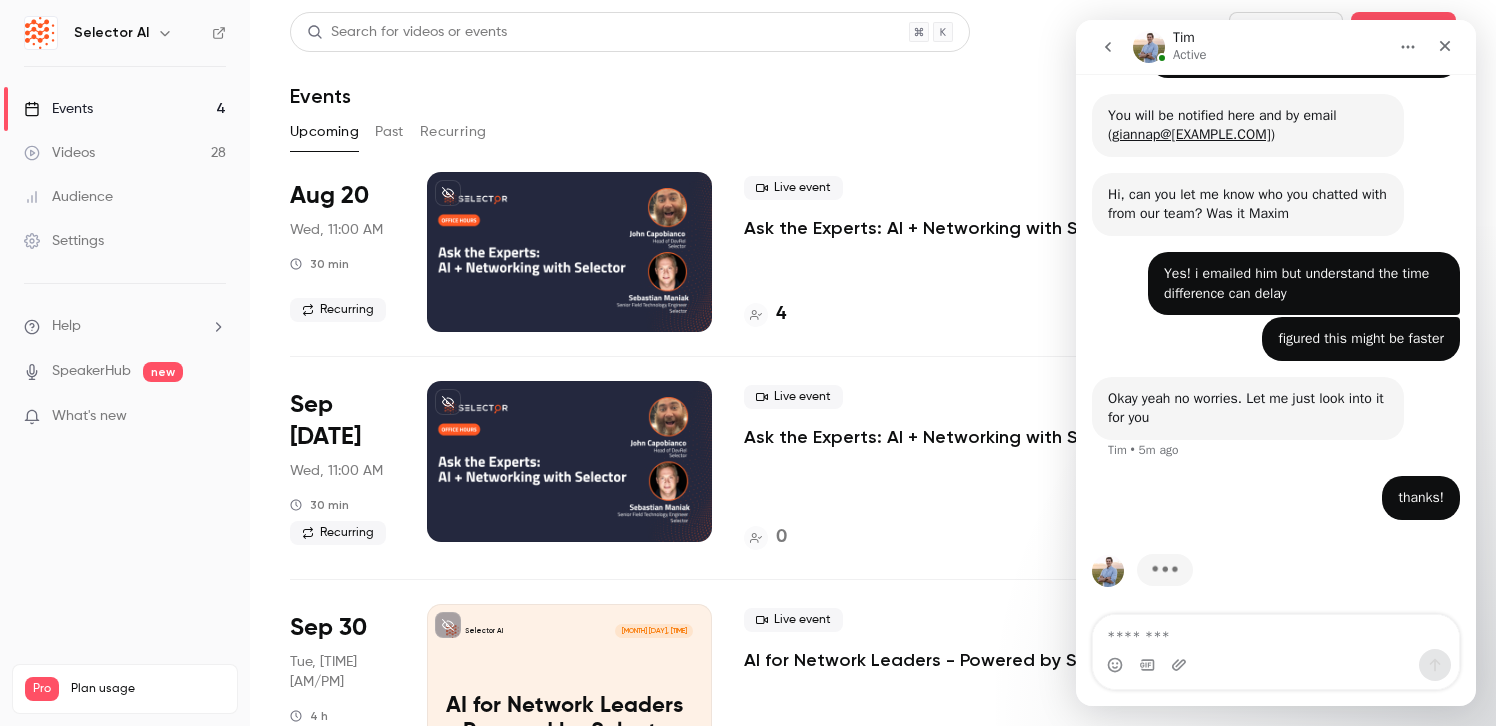 scroll, scrollTop: 202, scrollLeft: 0, axis: vertical 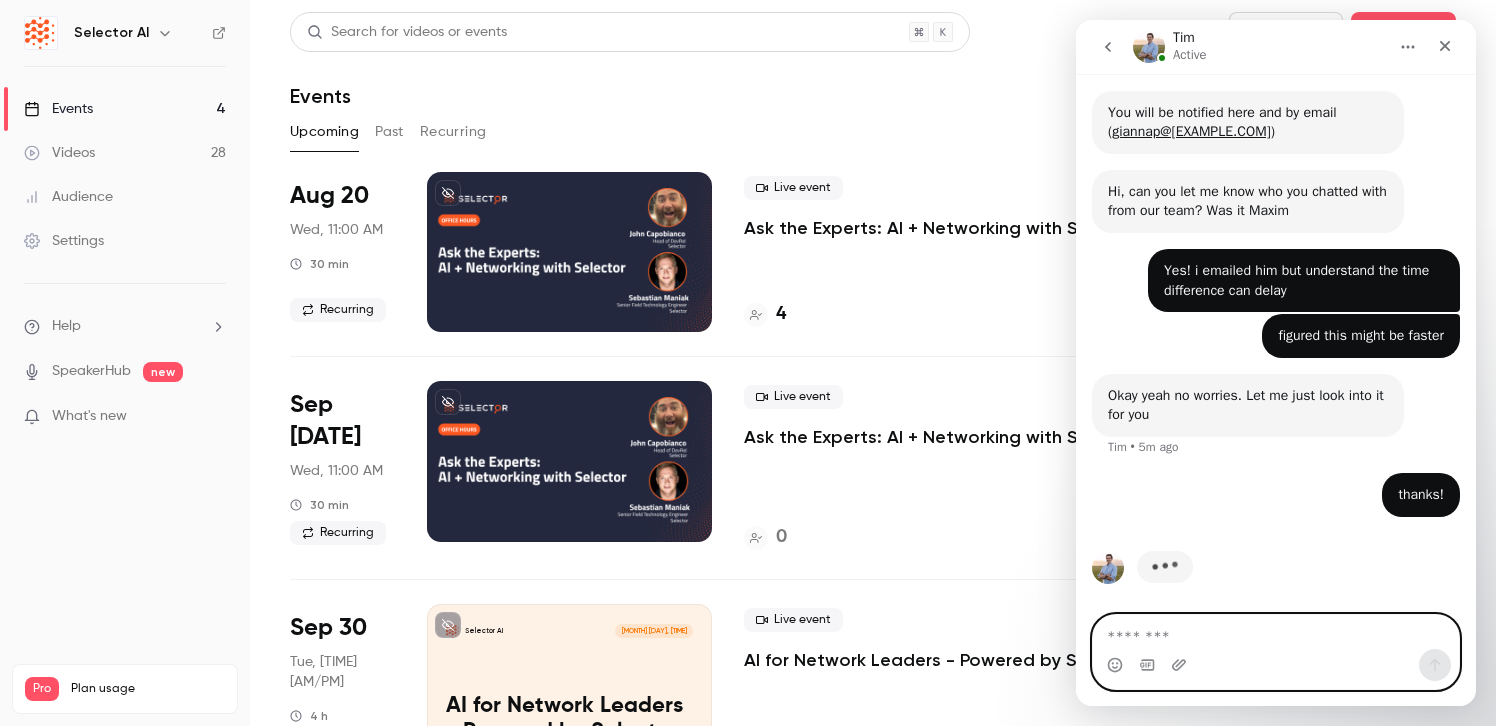 click at bounding box center [1276, 632] 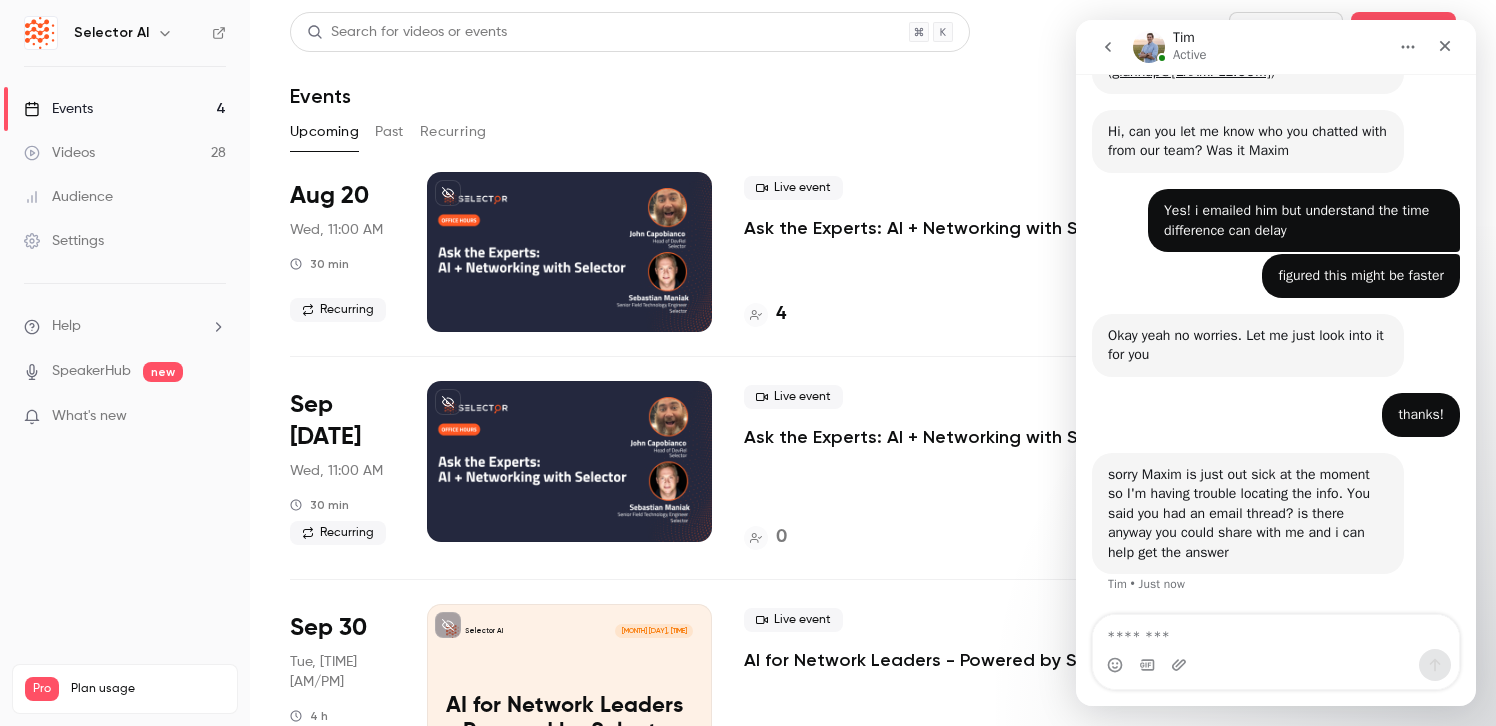 scroll, scrollTop: 263, scrollLeft: 0, axis: vertical 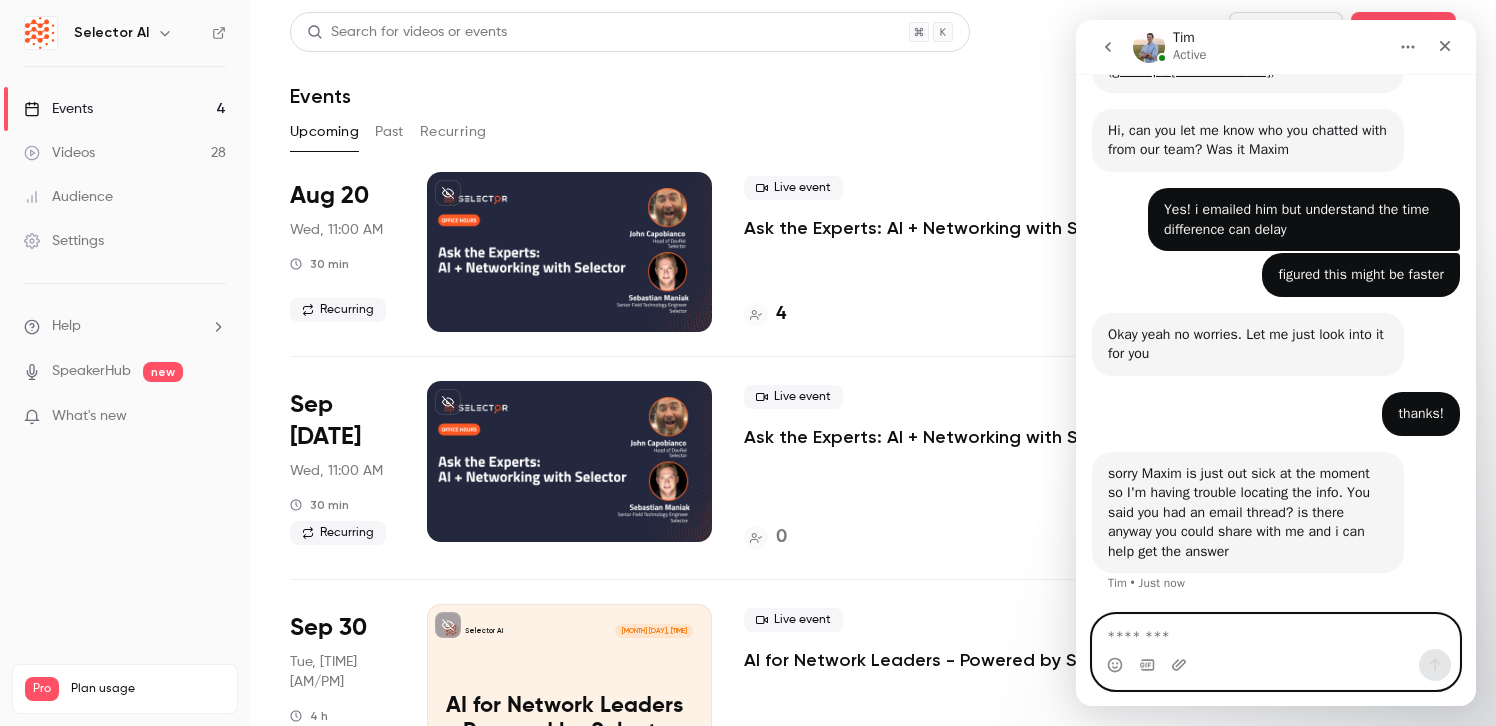 click at bounding box center [1276, 632] 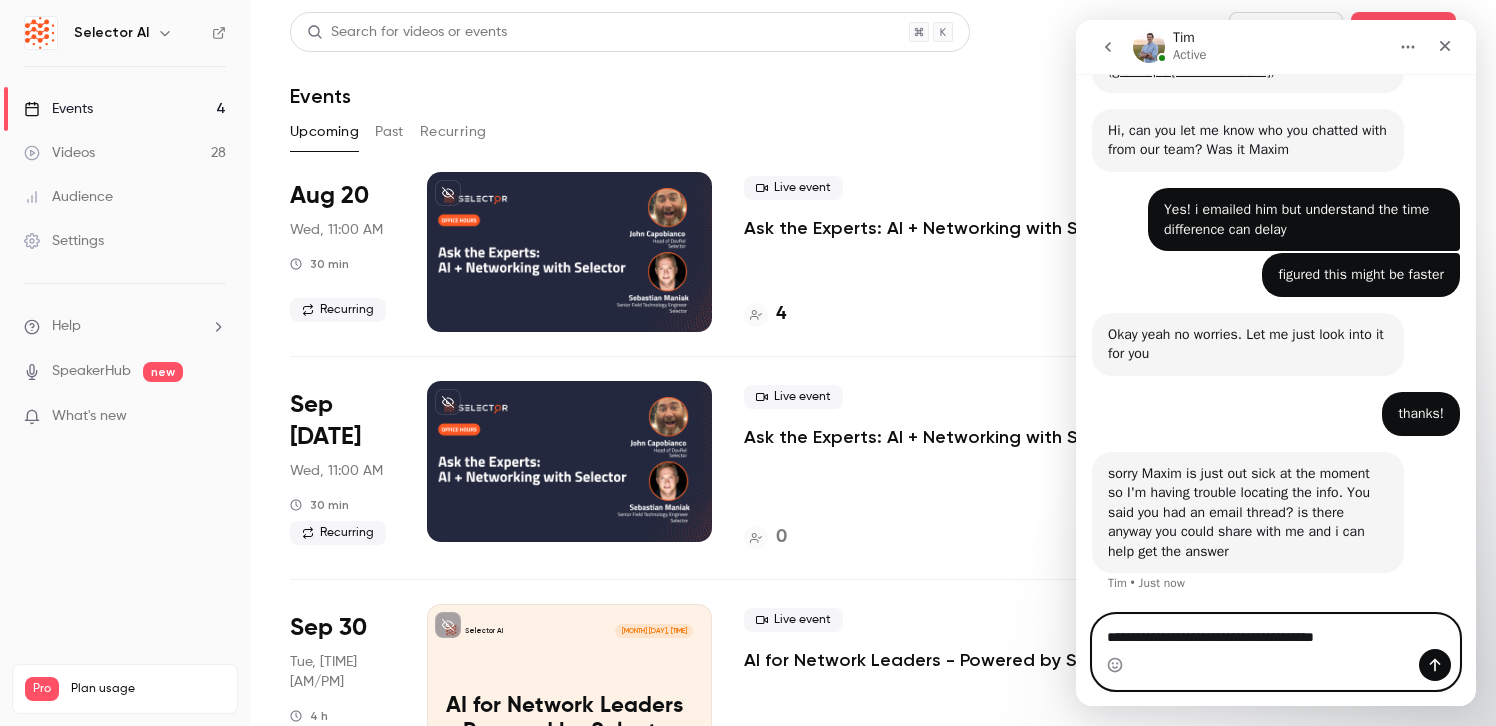 type on "**********" 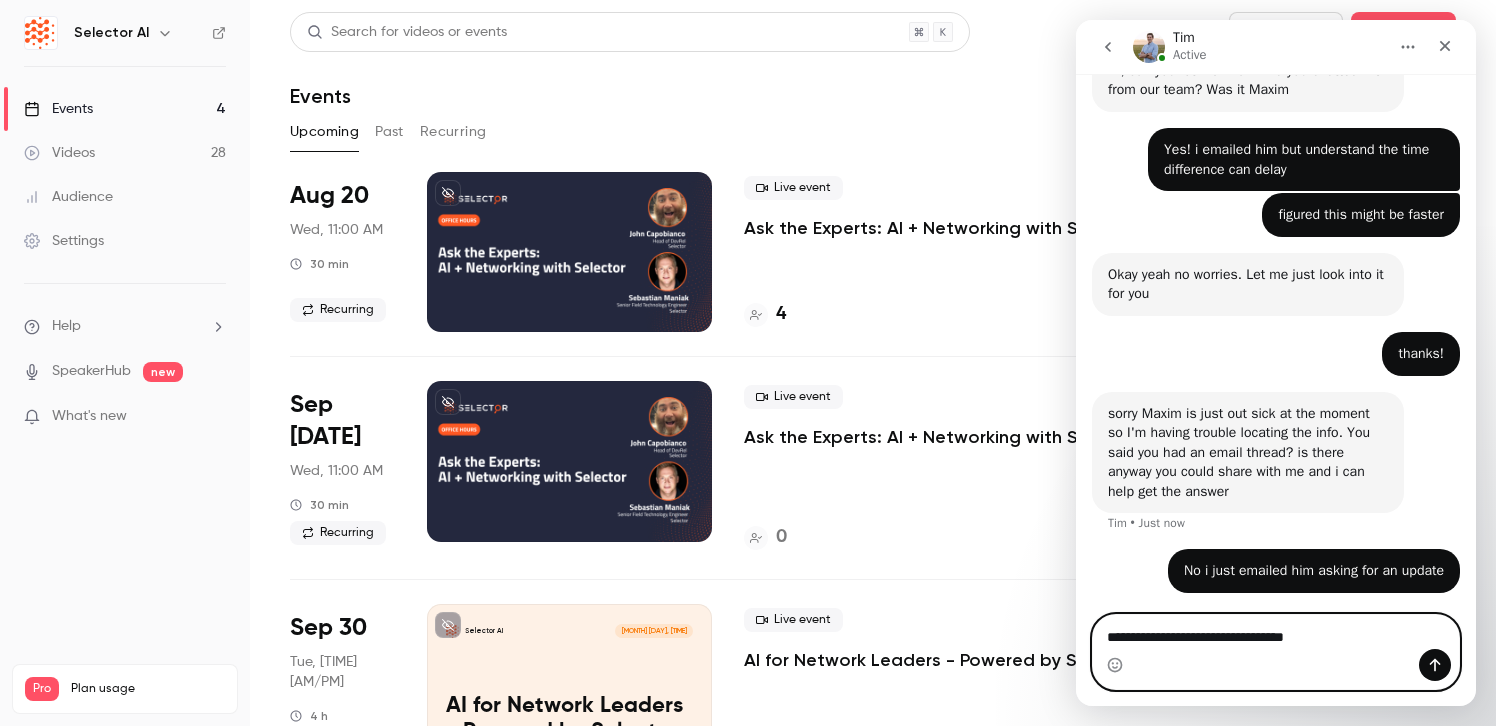scroll, scrollTop: 0, scrollLeft: 0, axis: both 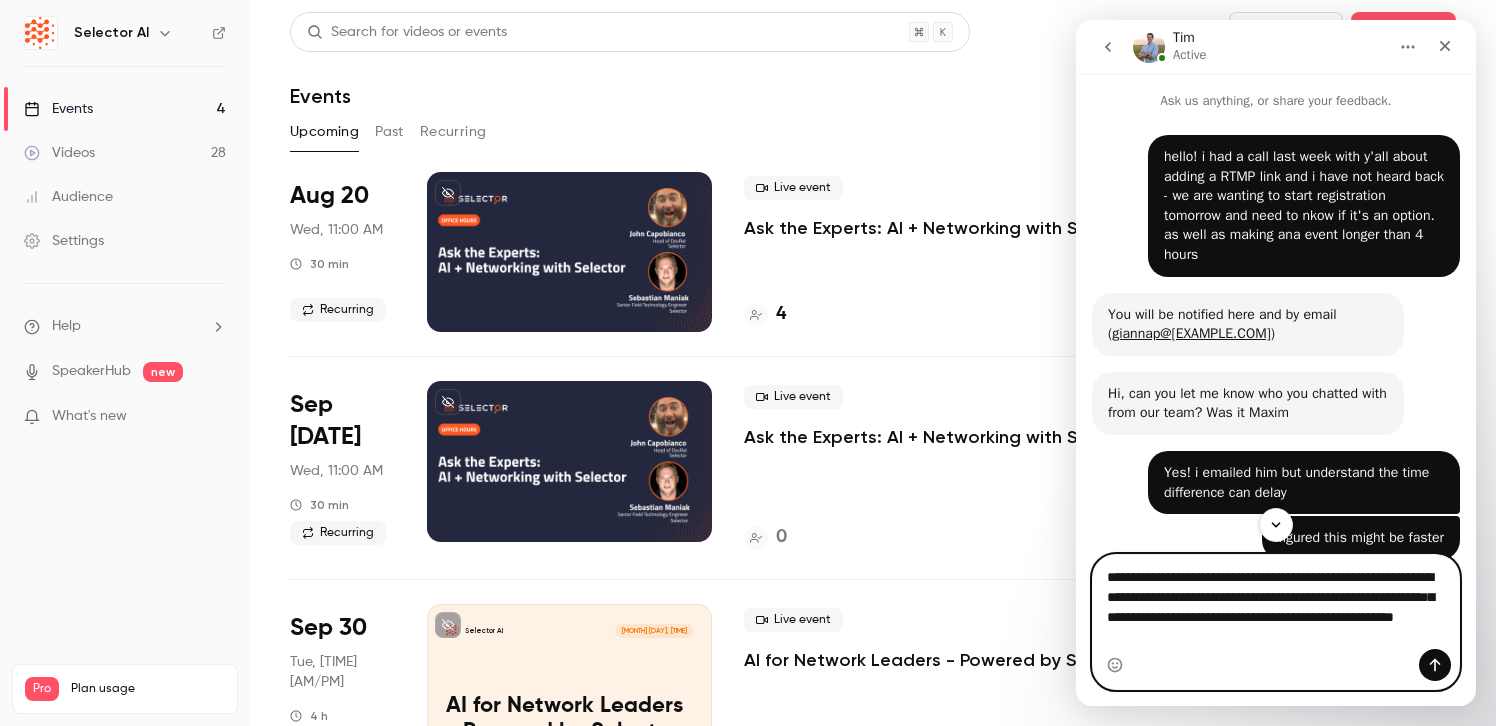 type on "**********" 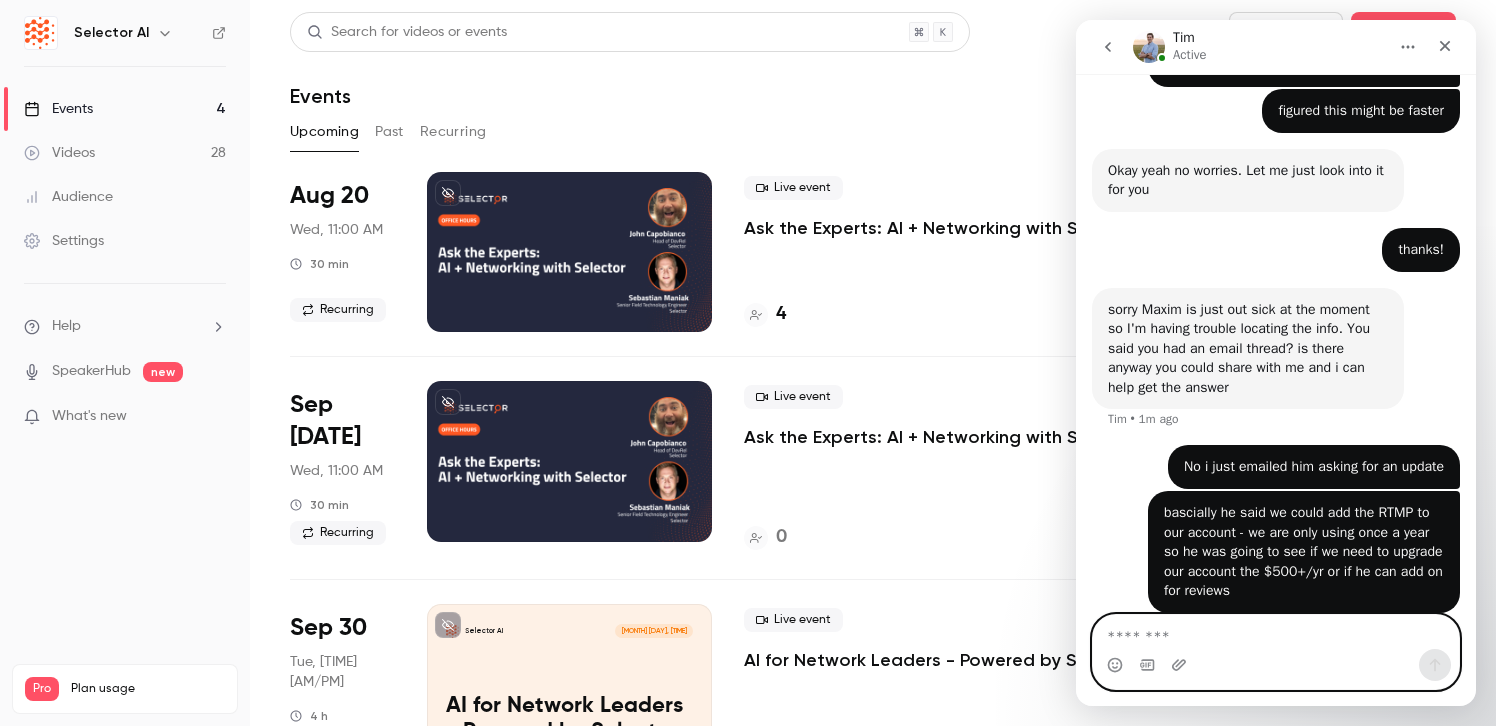 scroll, scrollTop: 447, scrollLeft: 0, axis: vertical 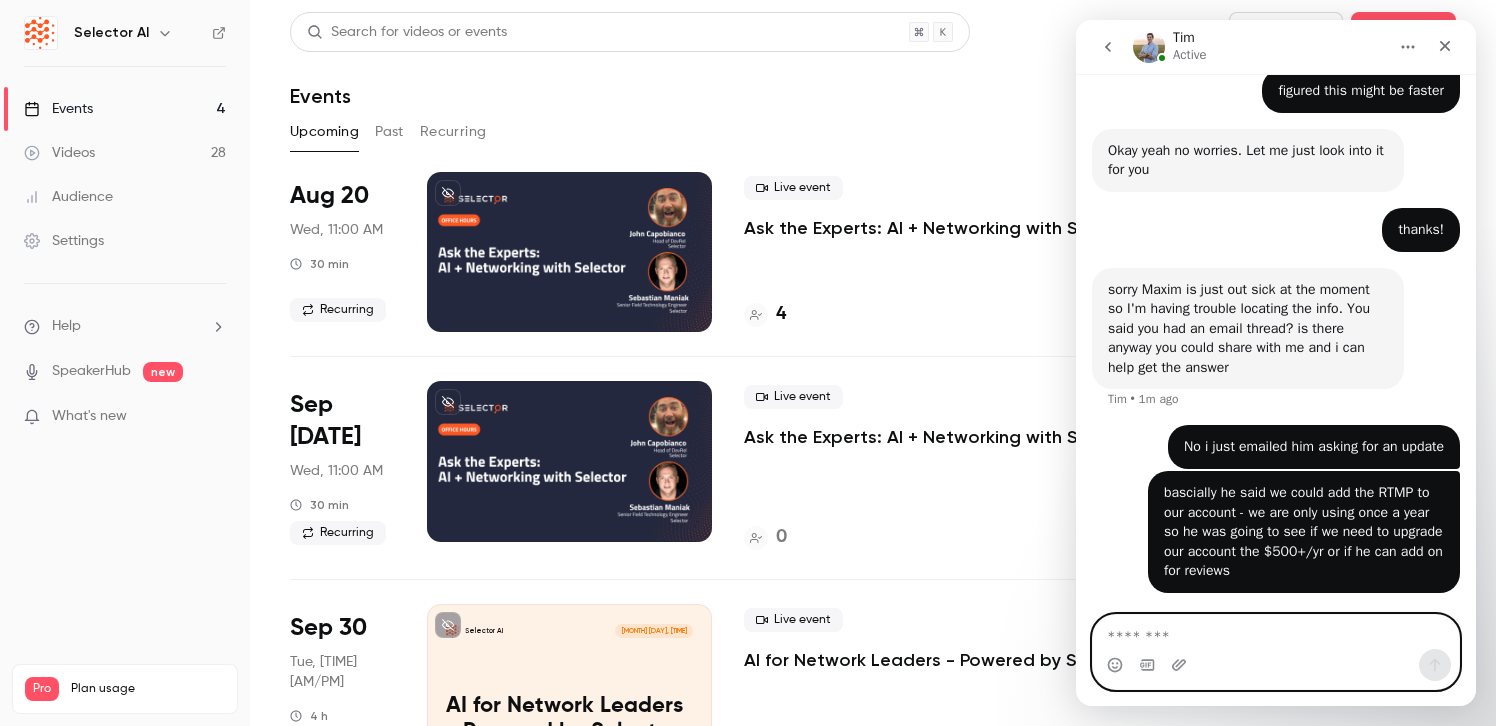 click at bounding box center (1276, 632) 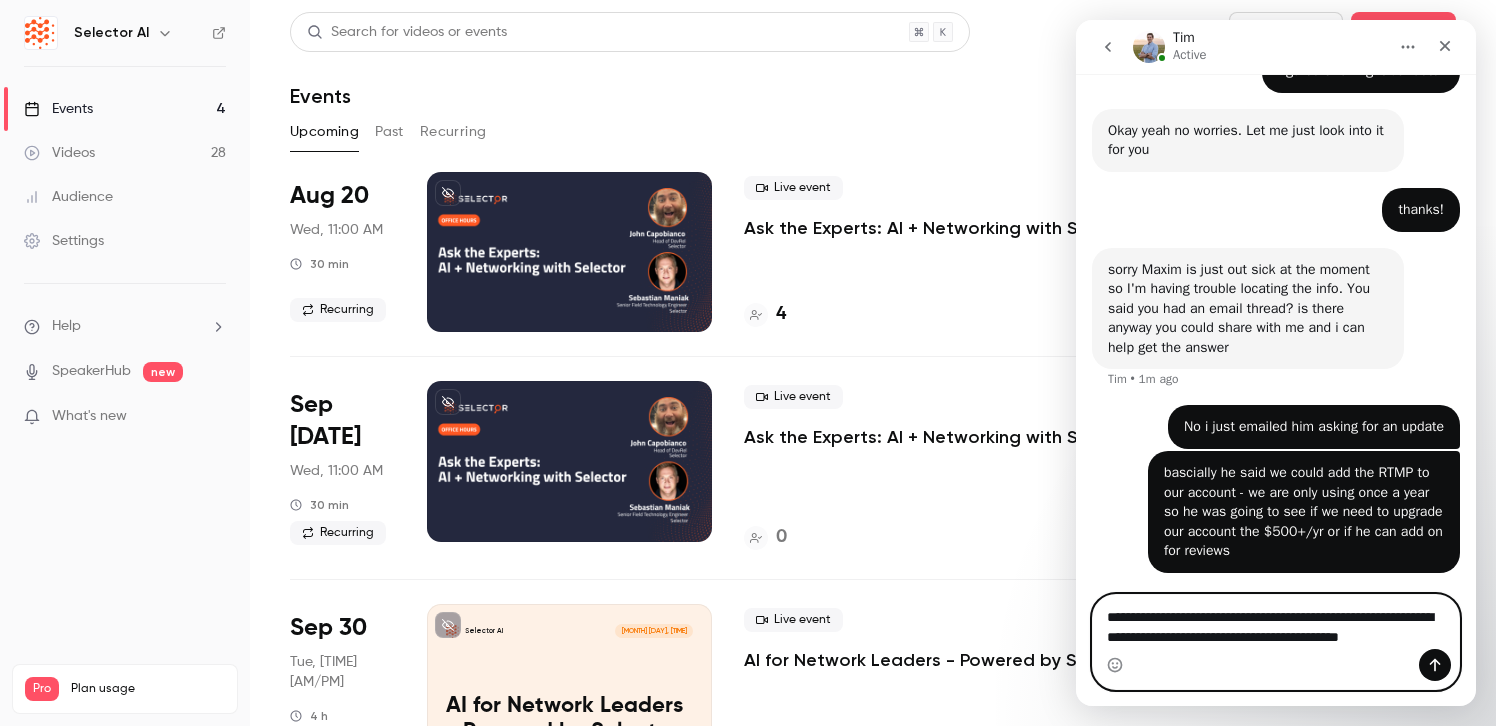 scroll, scrollTop: 487, scrollLeft: 0, axis: vertical 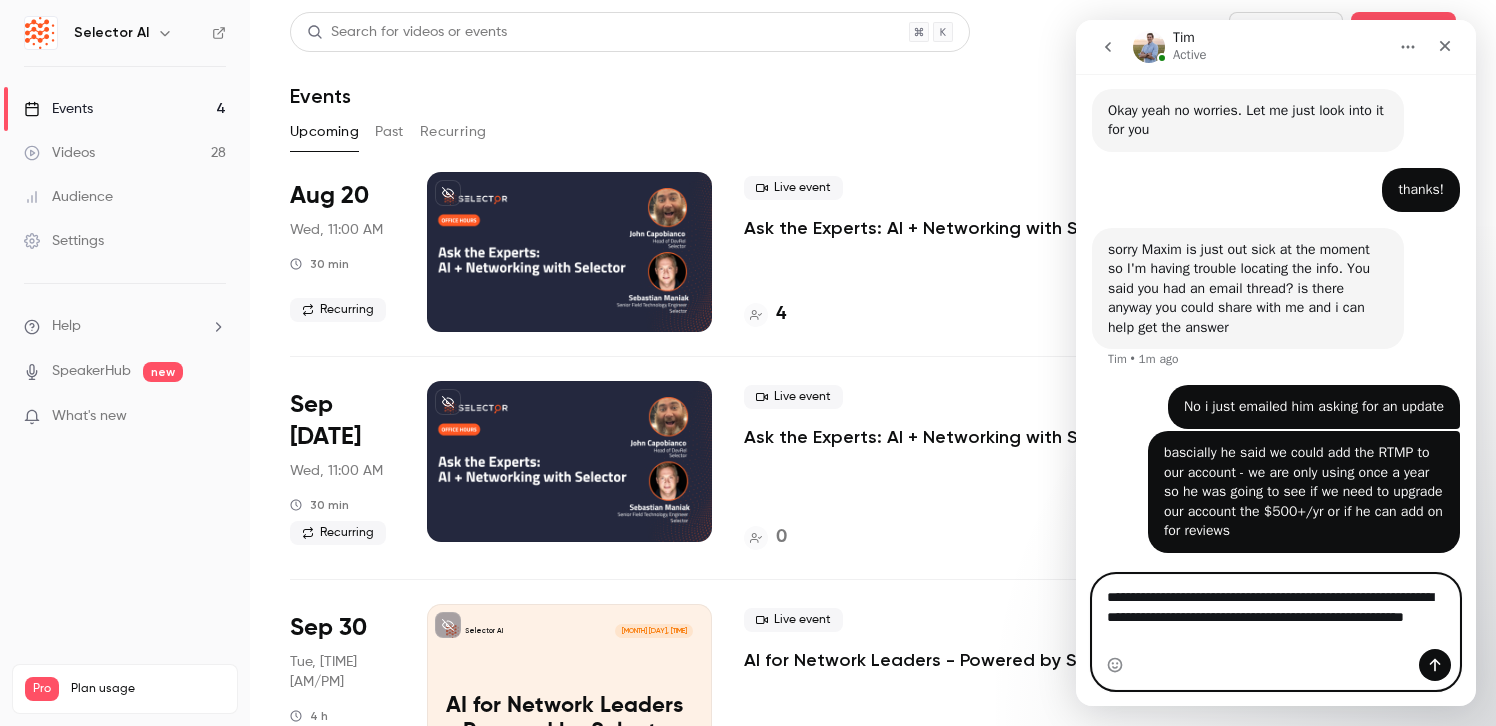 type on "**********" 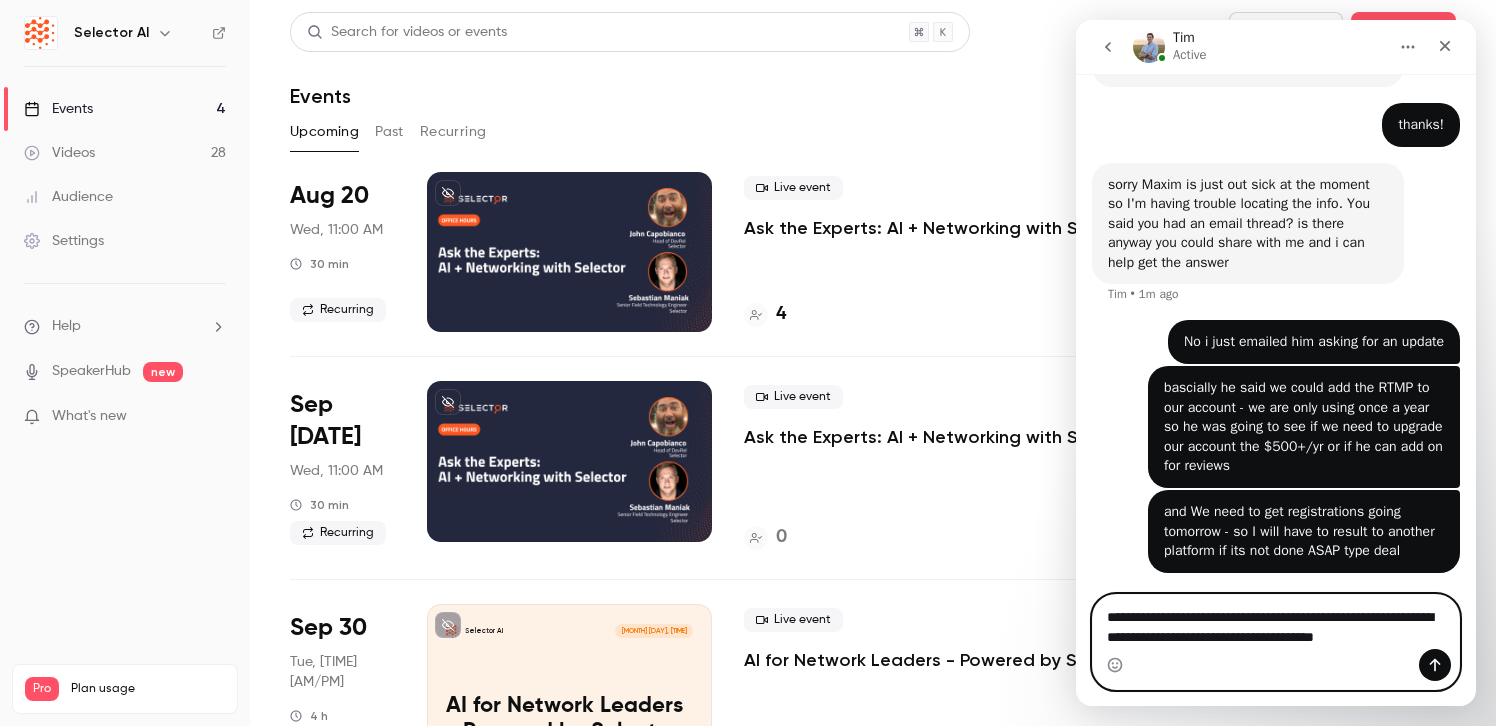 scroll, scrollTop: 591, scrollLeft: 0, axis: vertical 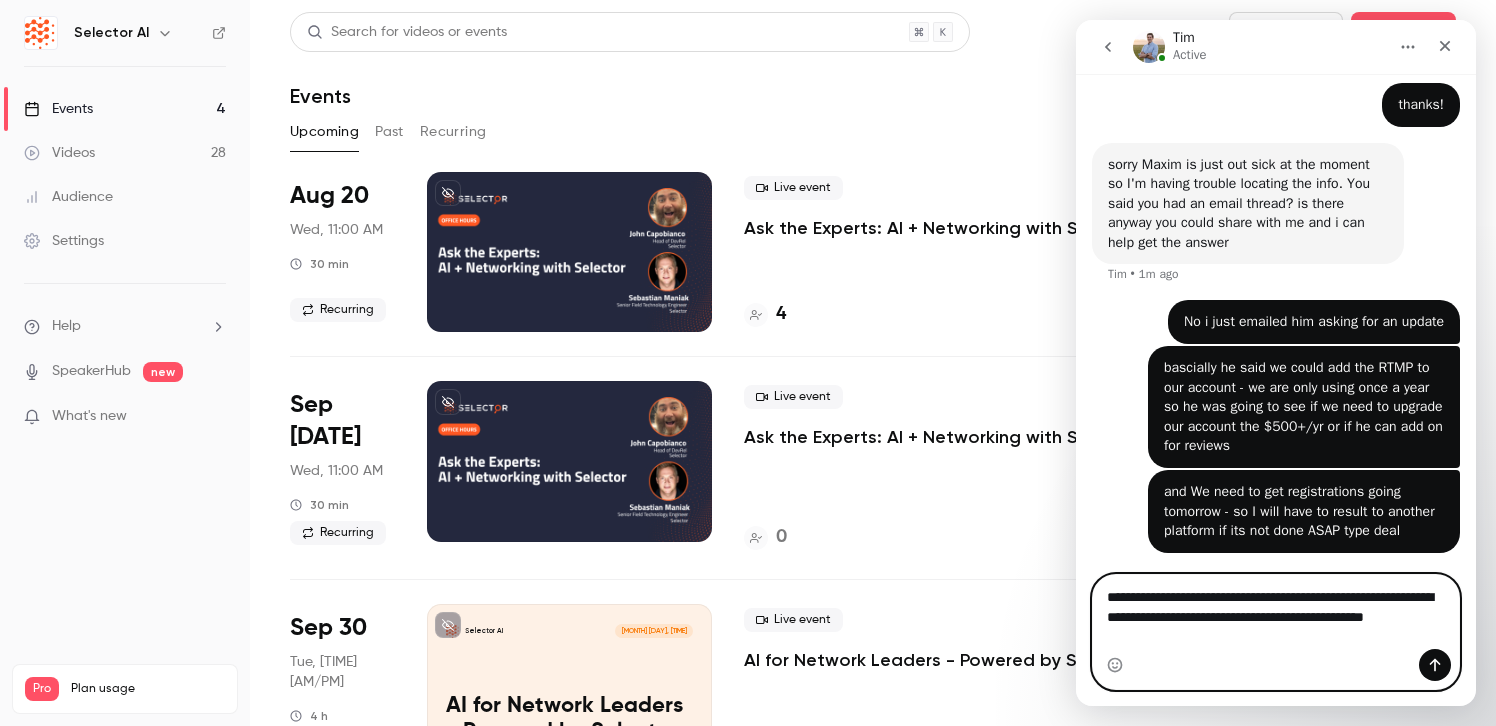 type on "**********" 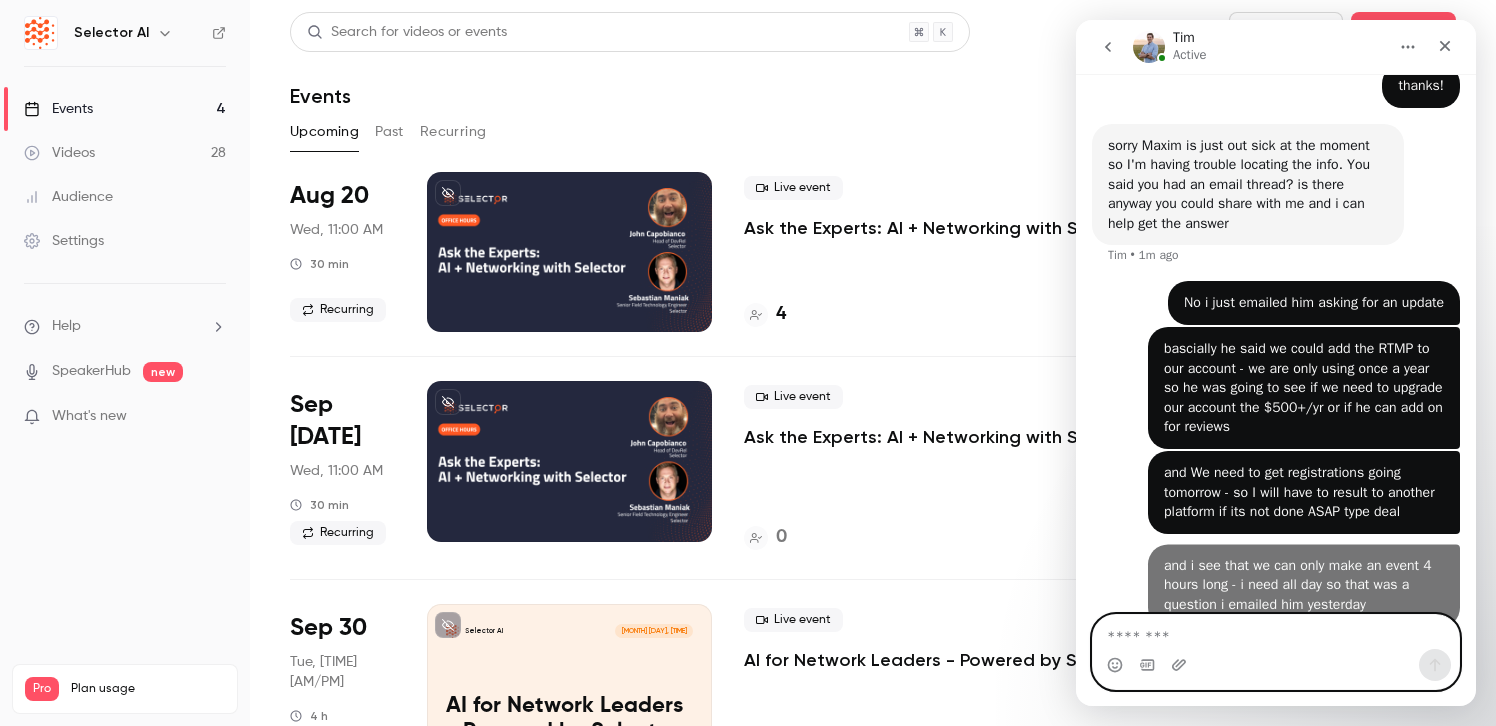 scroll, scrollTop: 636, scrollLeft: 0, axis: vertical 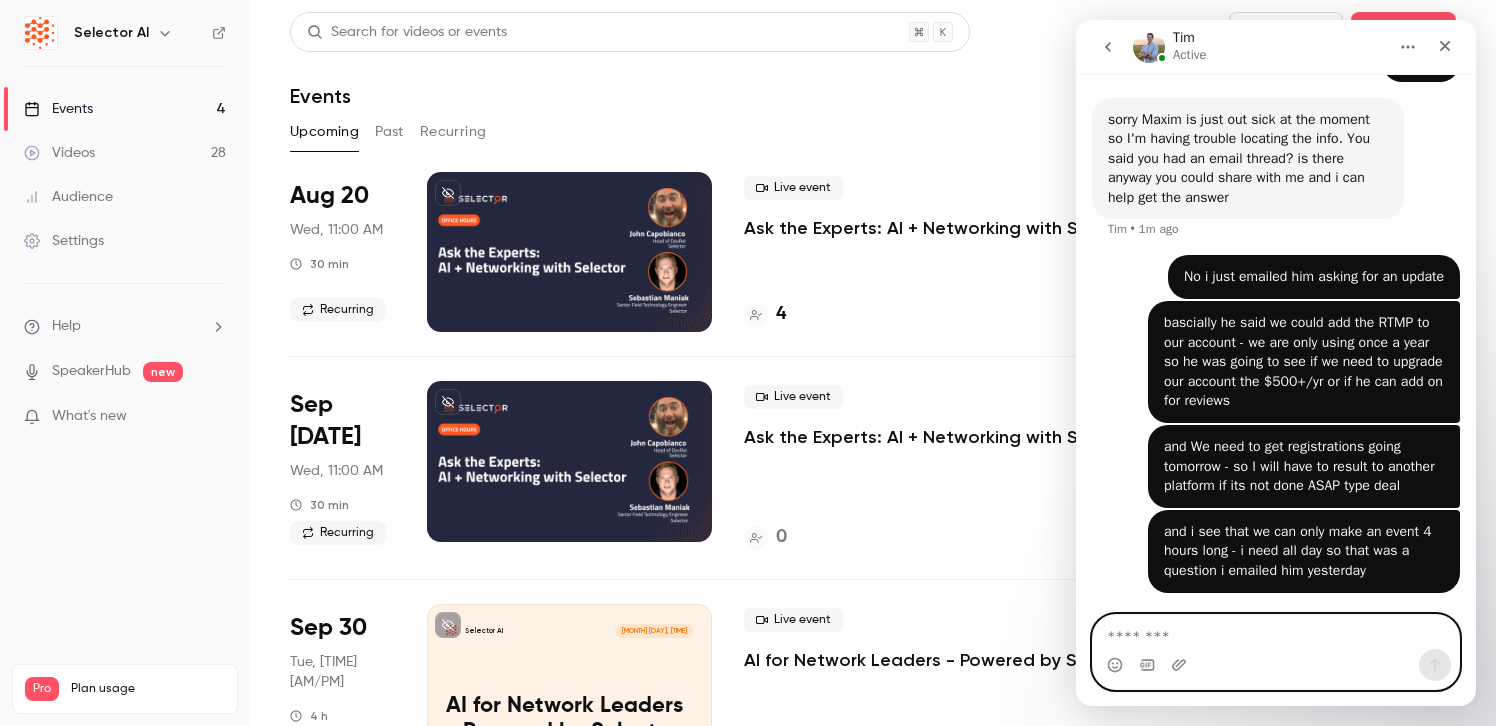 click at bounding box center (1276, 632) 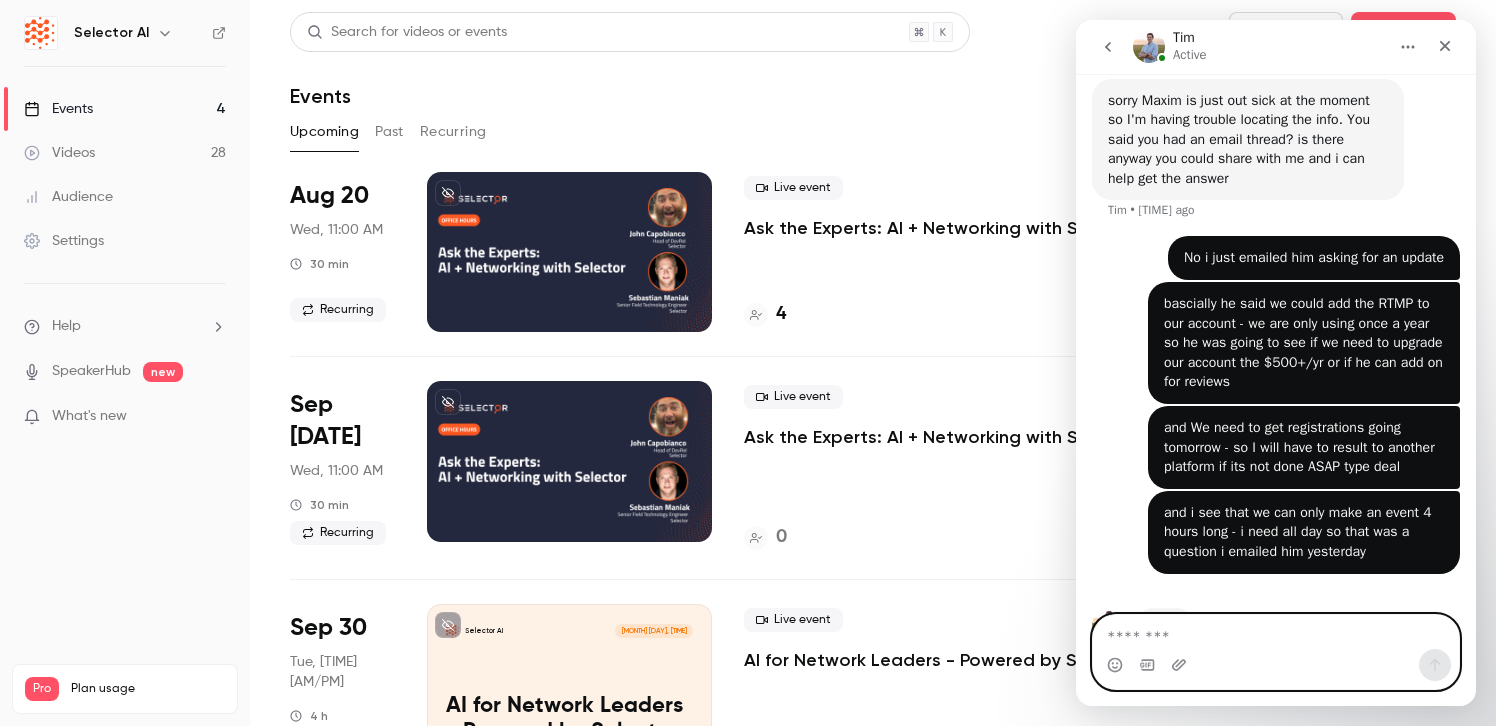 scroll, scrollTop: 713, scrollLeft: 0, axis: vertical 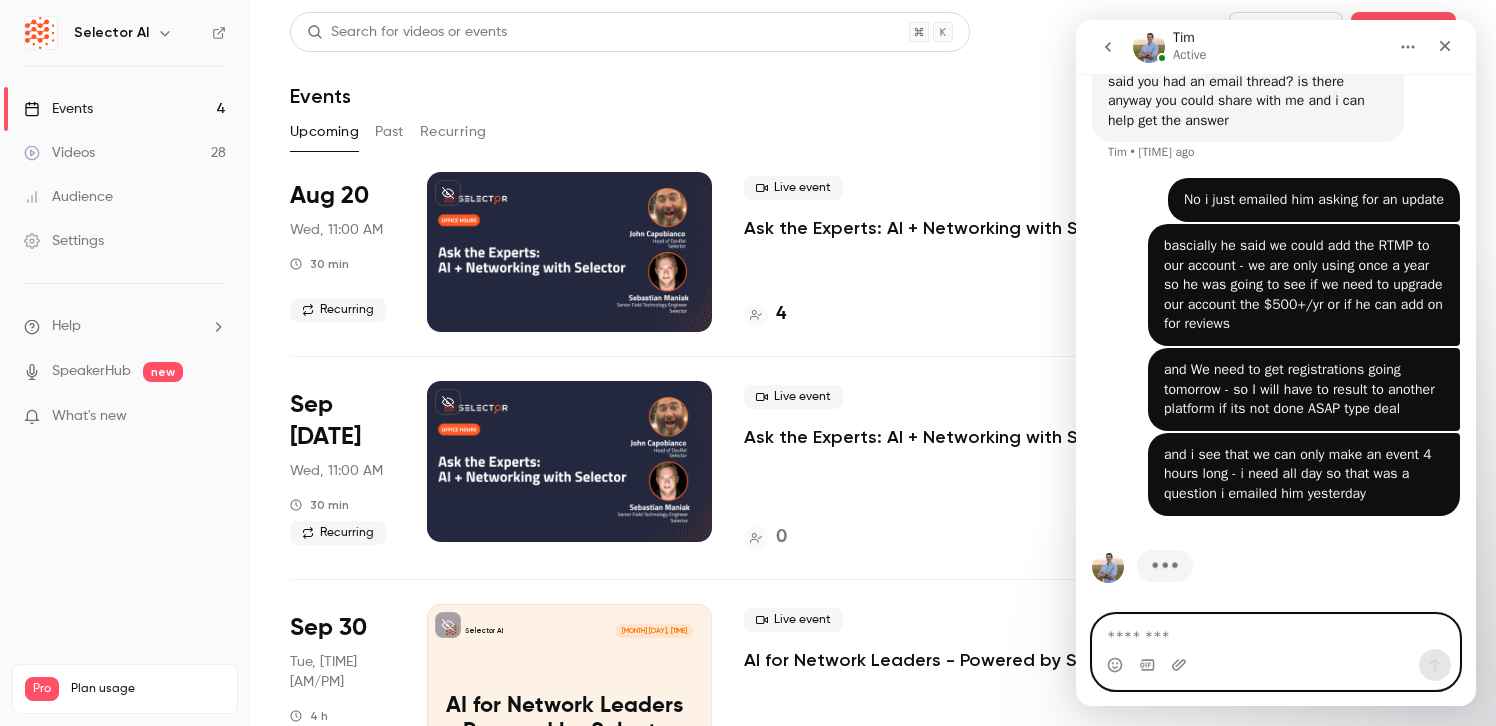 click at bounding box center (1276, 632) 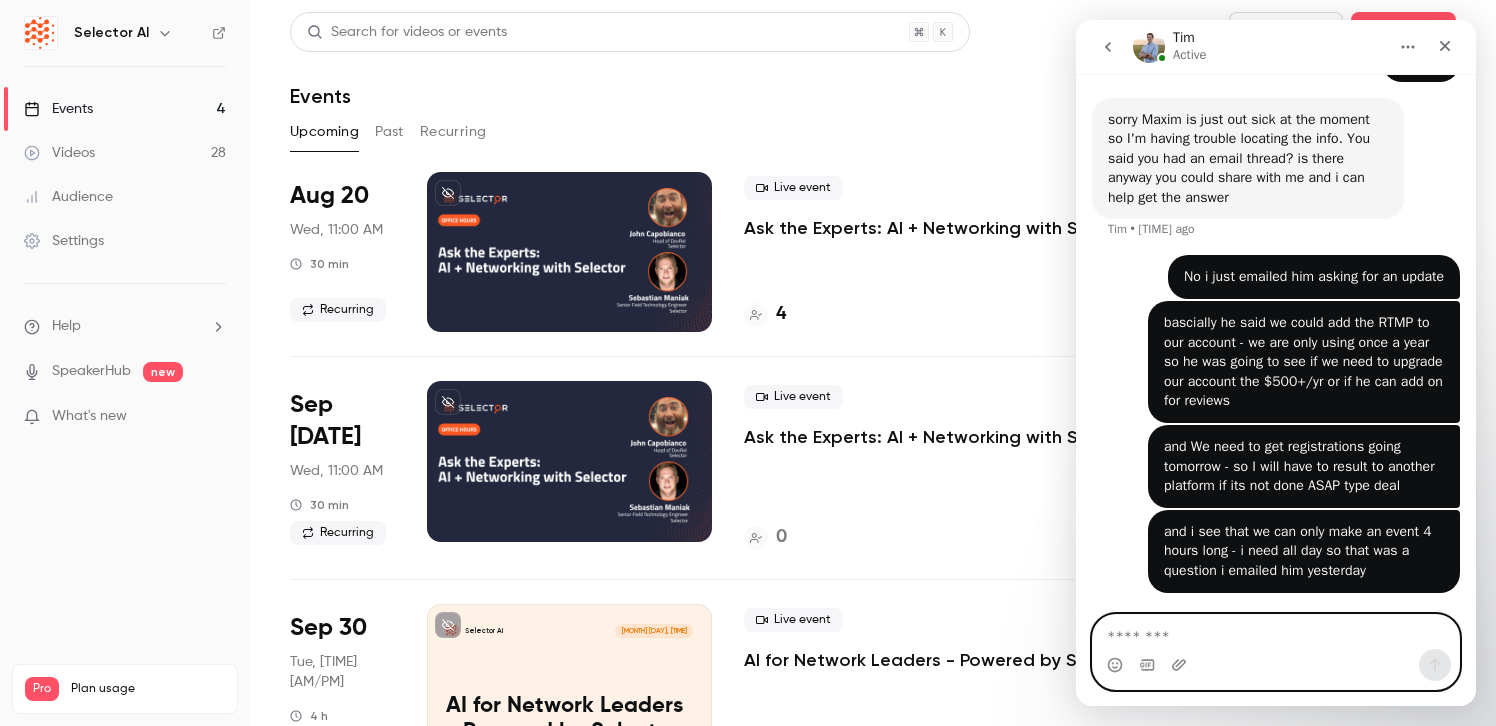 scroll, scrollTop: 636, scrollLeft: 0, axis: vertical 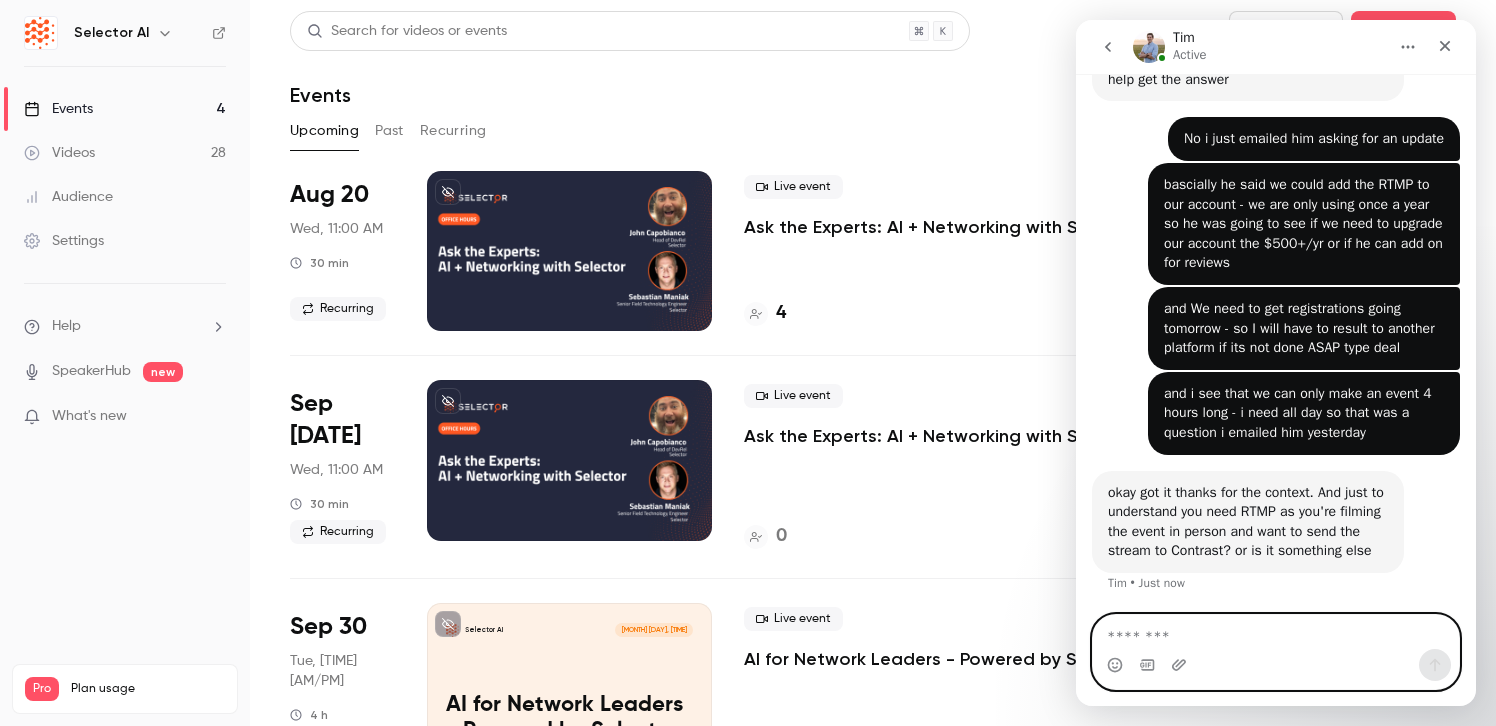 click at bounding box center (1276, 632) 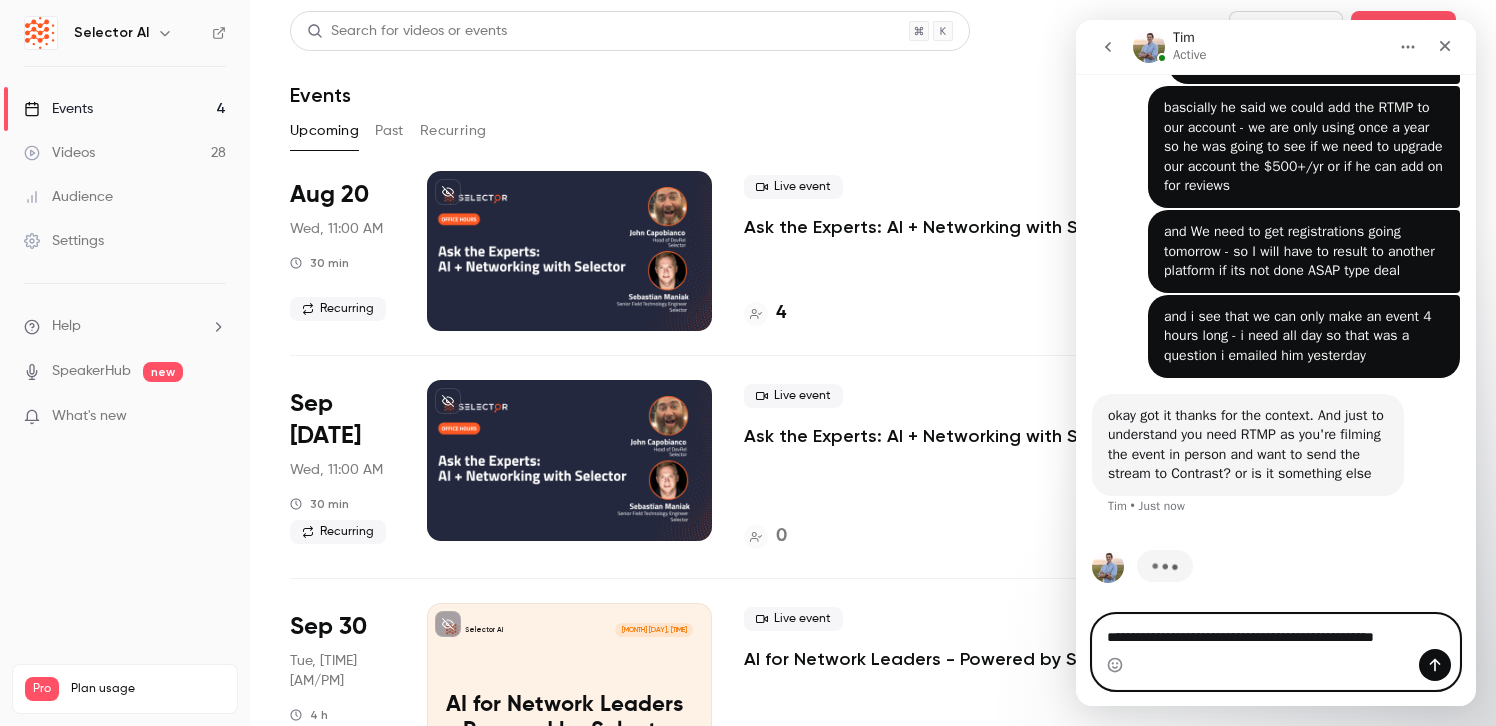 scroll, scrollTop: 871, scrollLeft: 0, axis: vertical 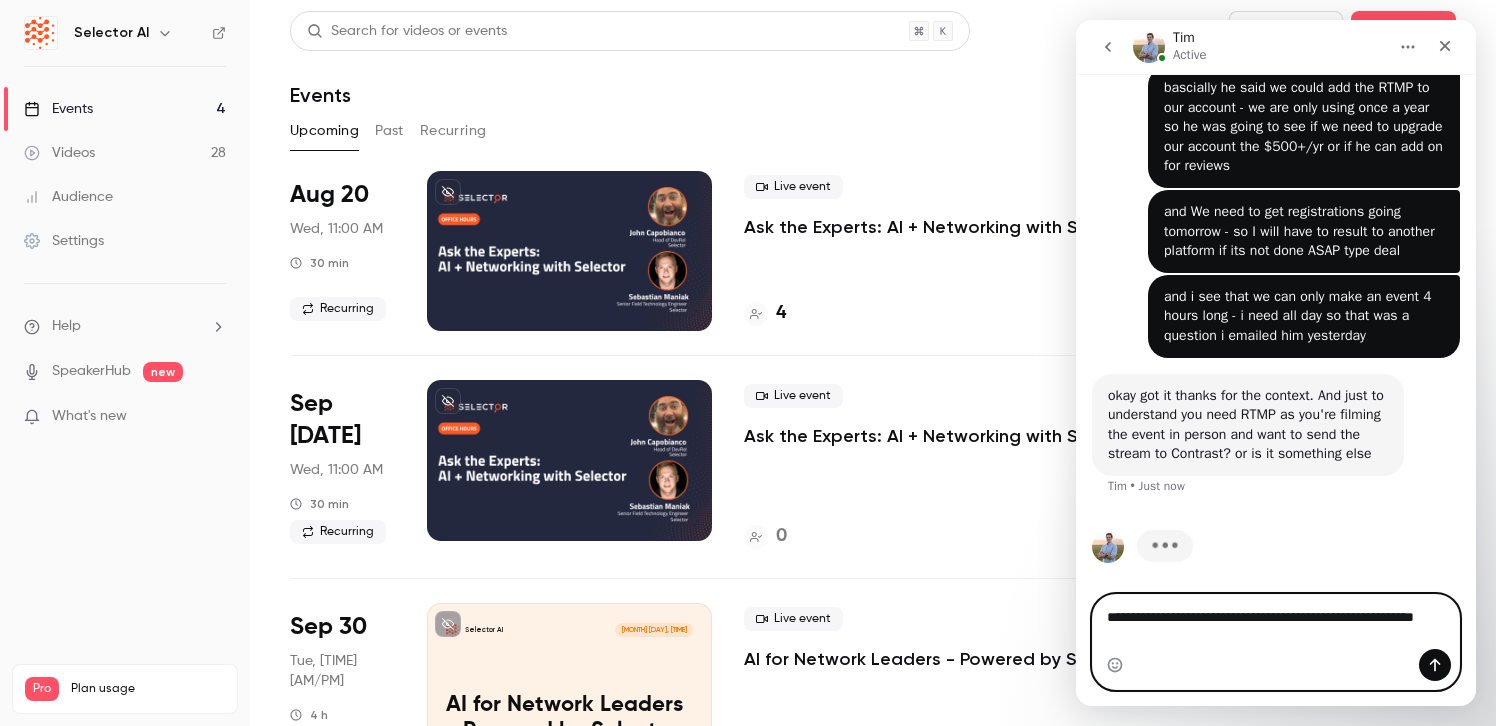 type on "**********" 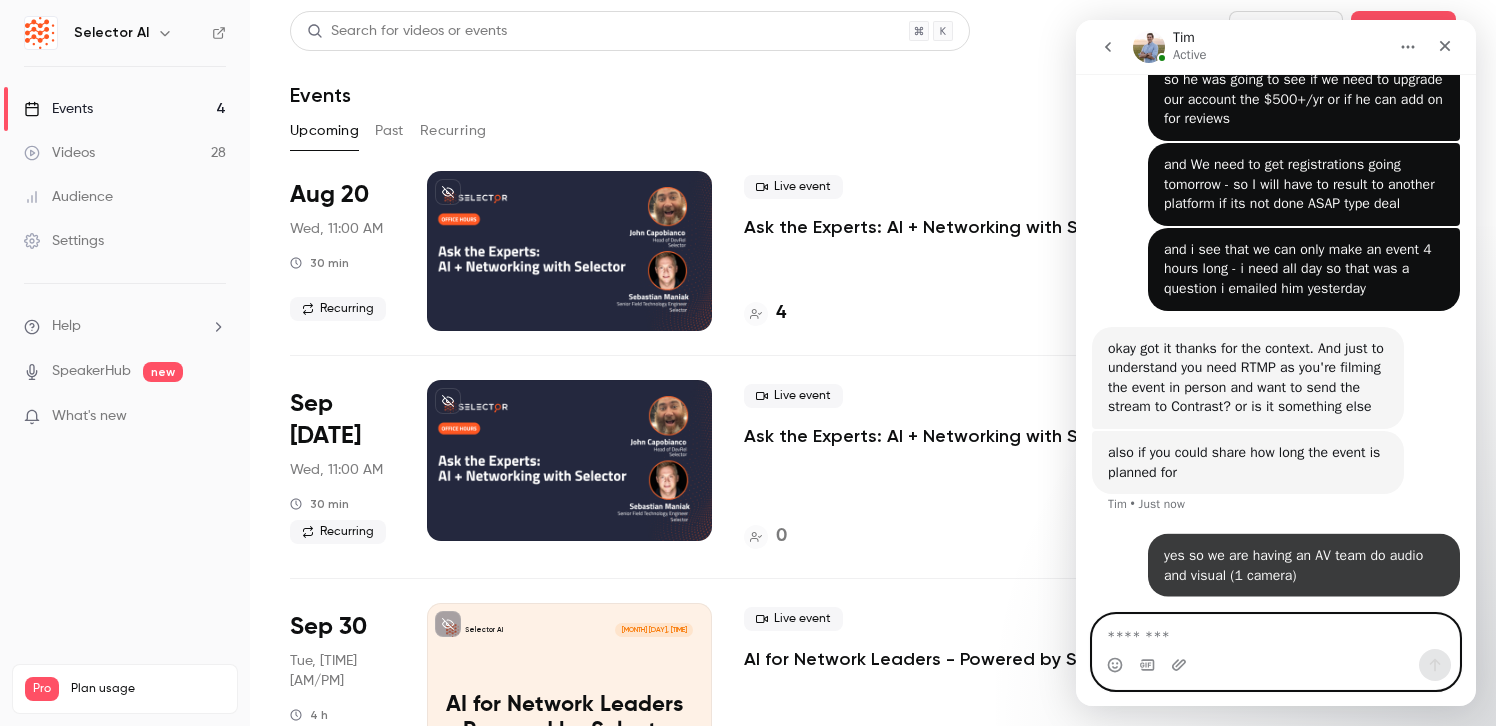 scroll, scrollTop: 918, scrollLeft: 0, axis: vertical 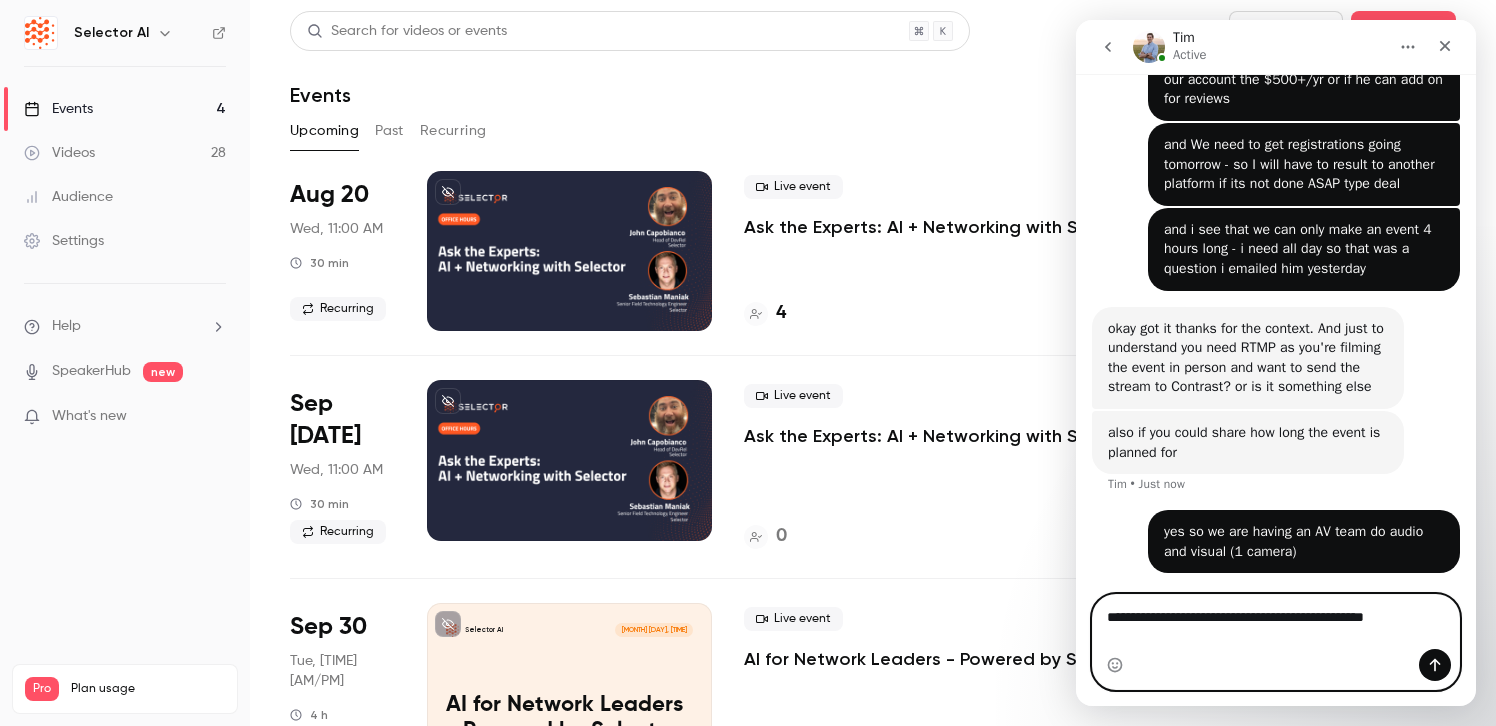 type on "**********" 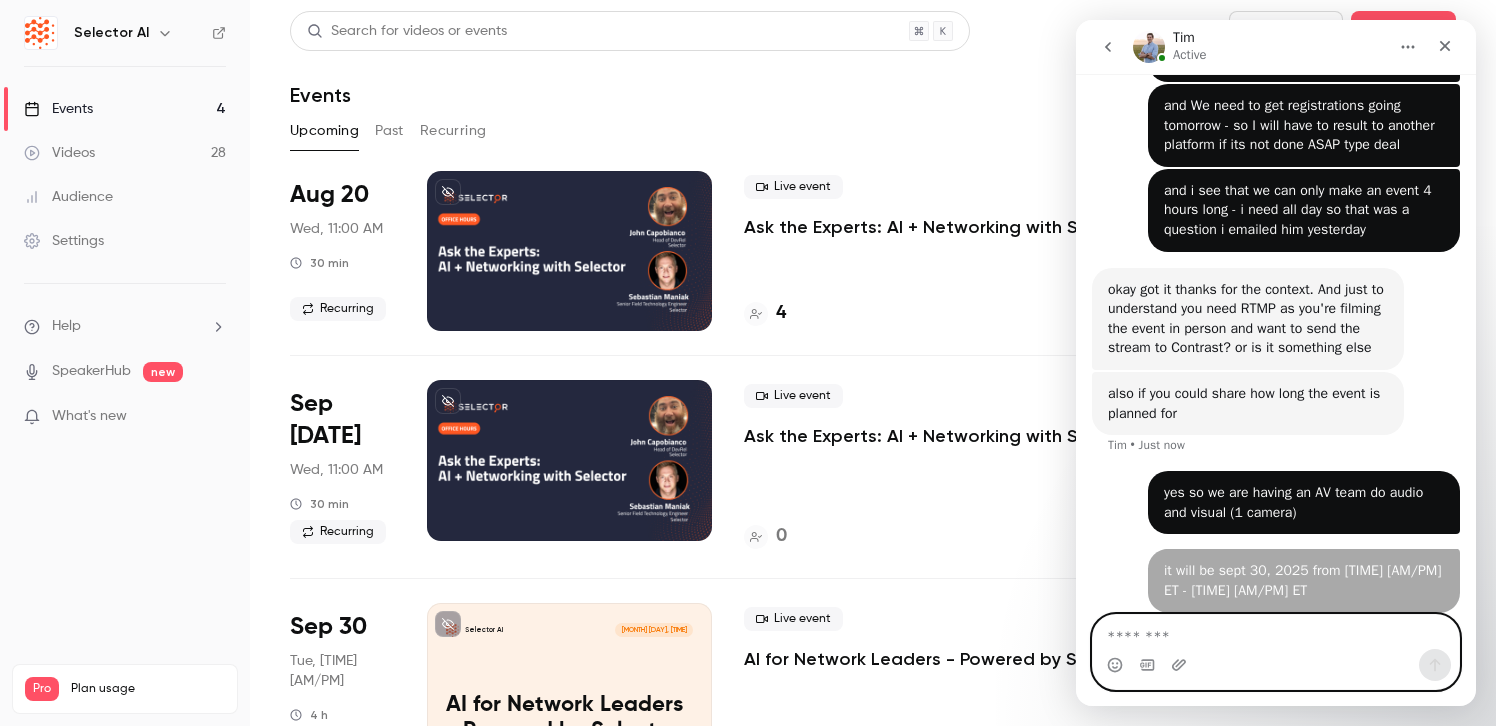scroll, scrollTop: 983, scrollLeft: 0, axis: vertical 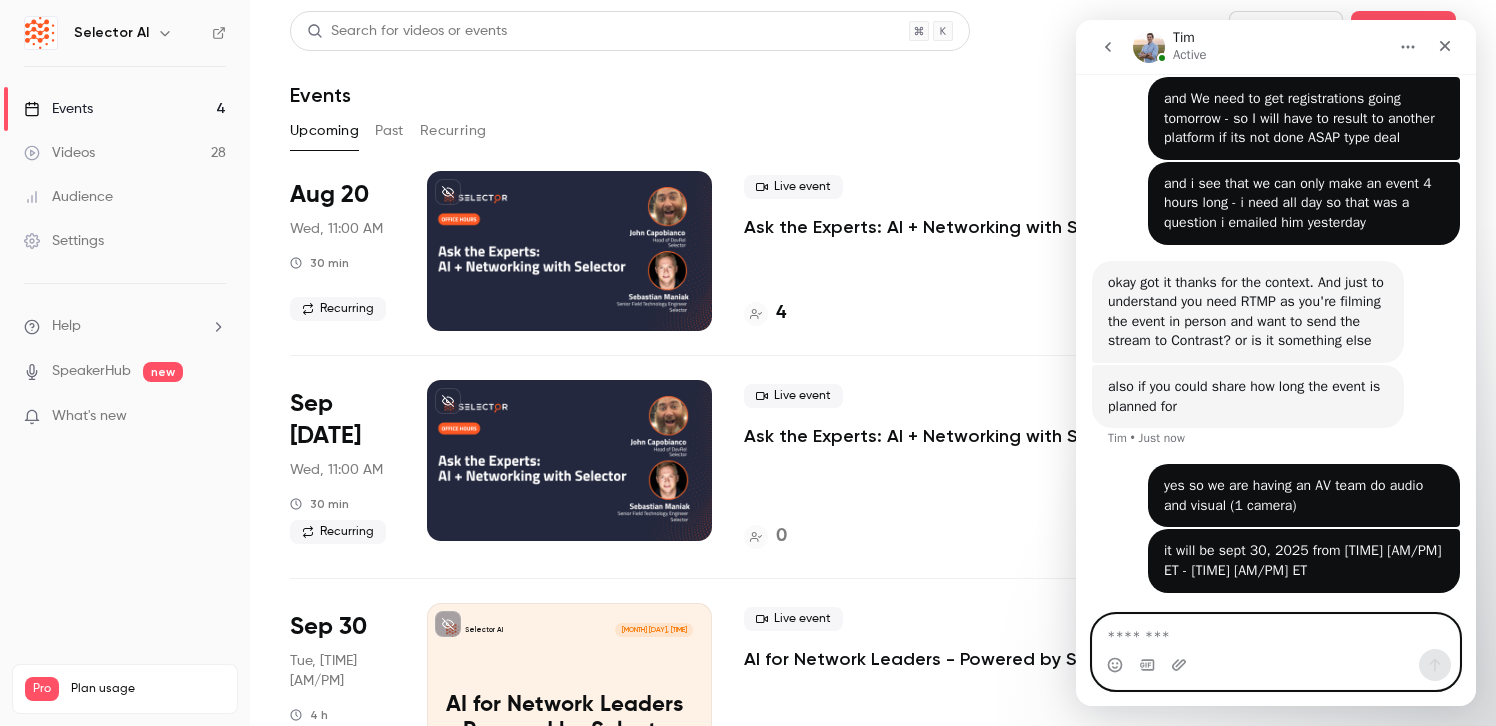 click at bounding box center (1276, 632) 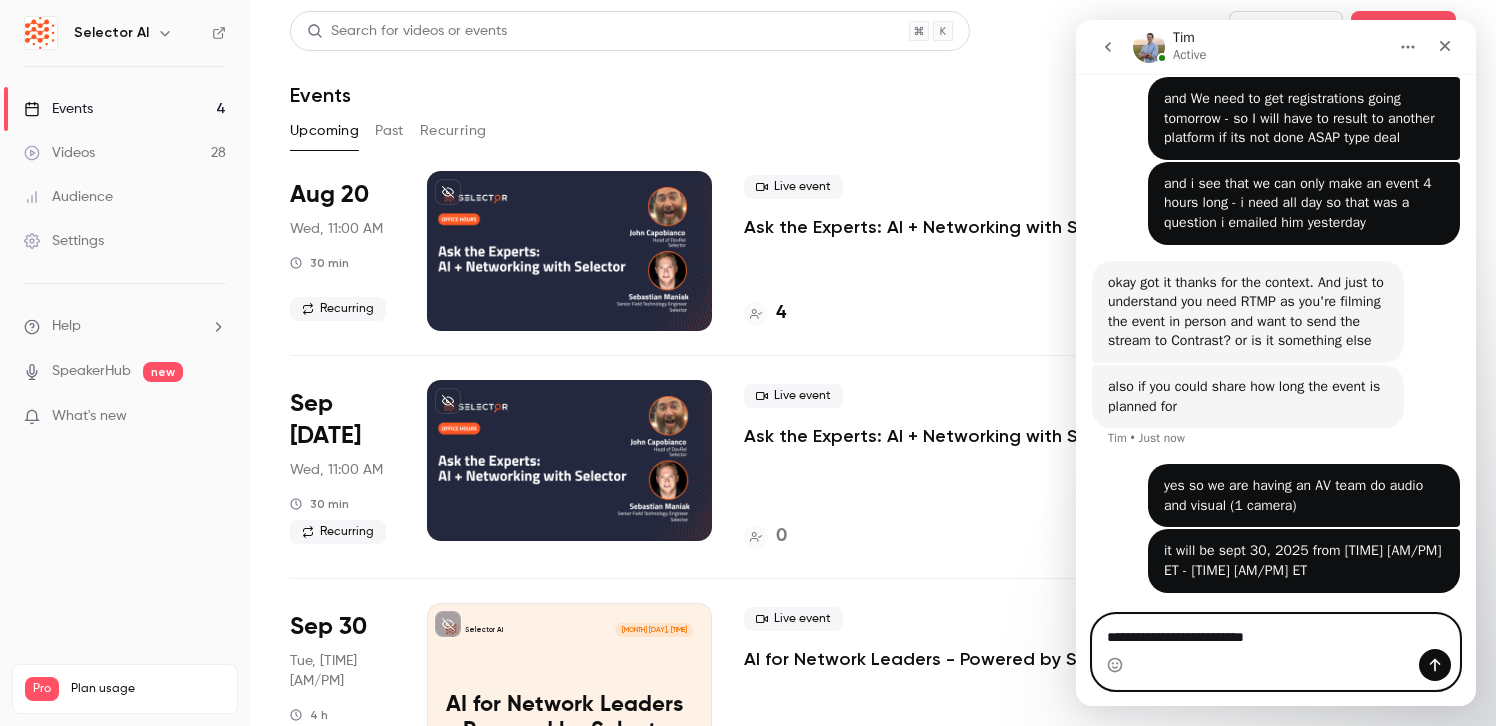 type on "**********" 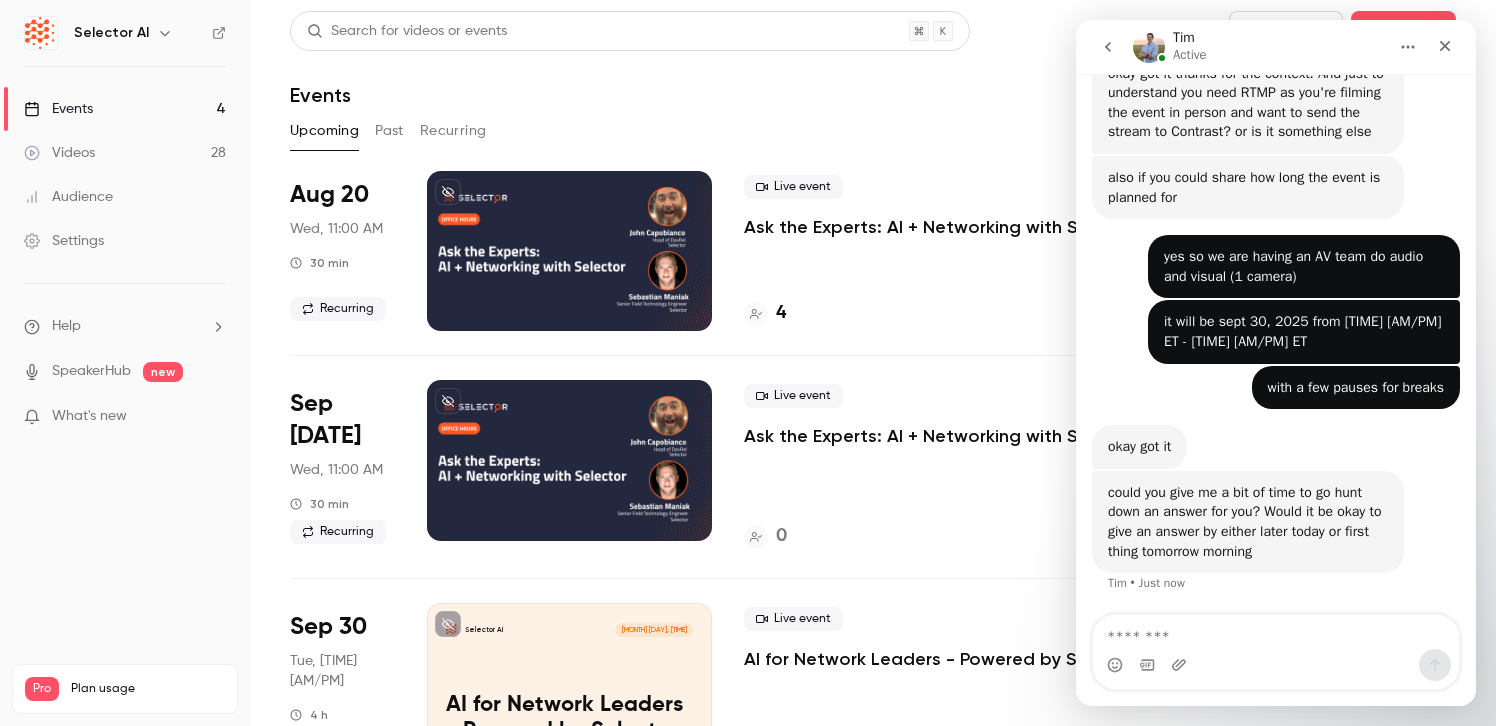 scroll, scrollTop: 1193, scrollLeft: 0, axis: vertical 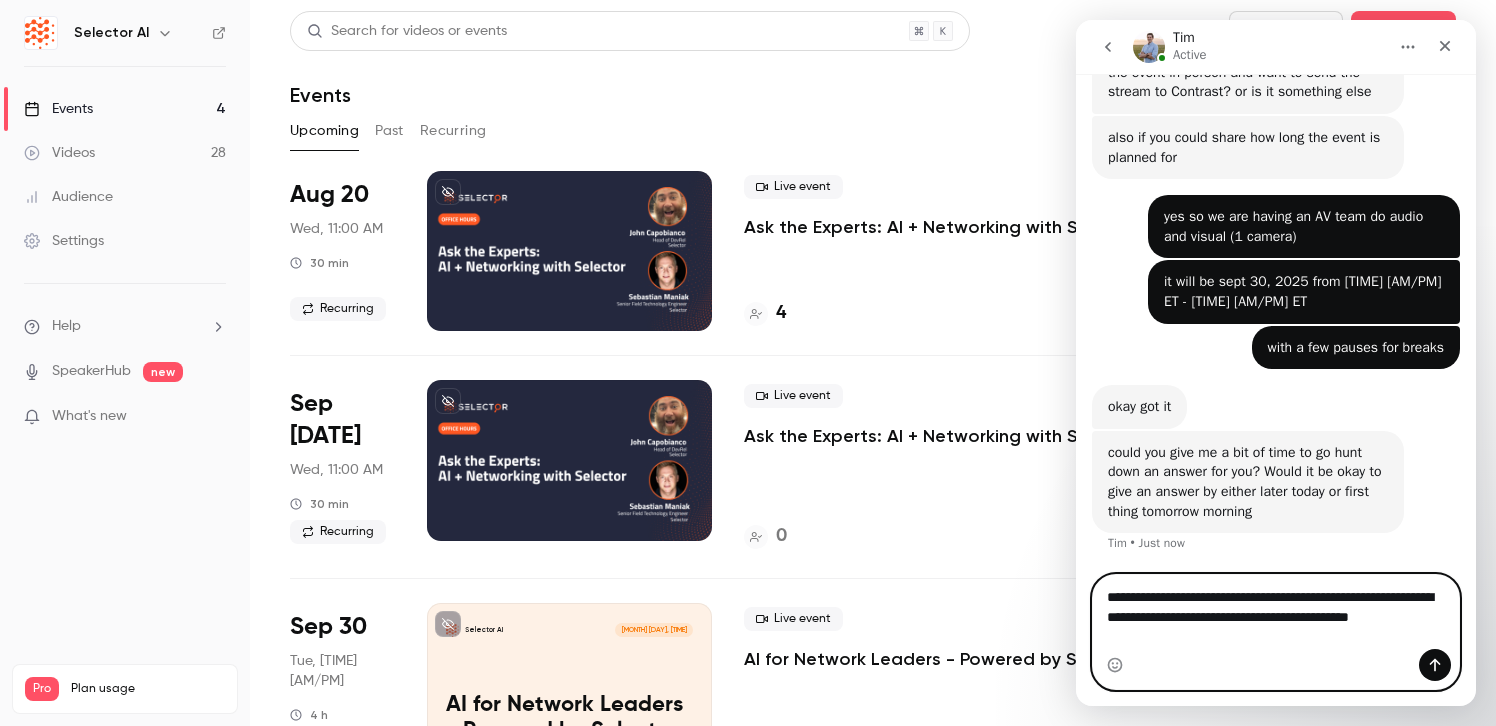 click on "**********" at bounding box center (1276, 612) 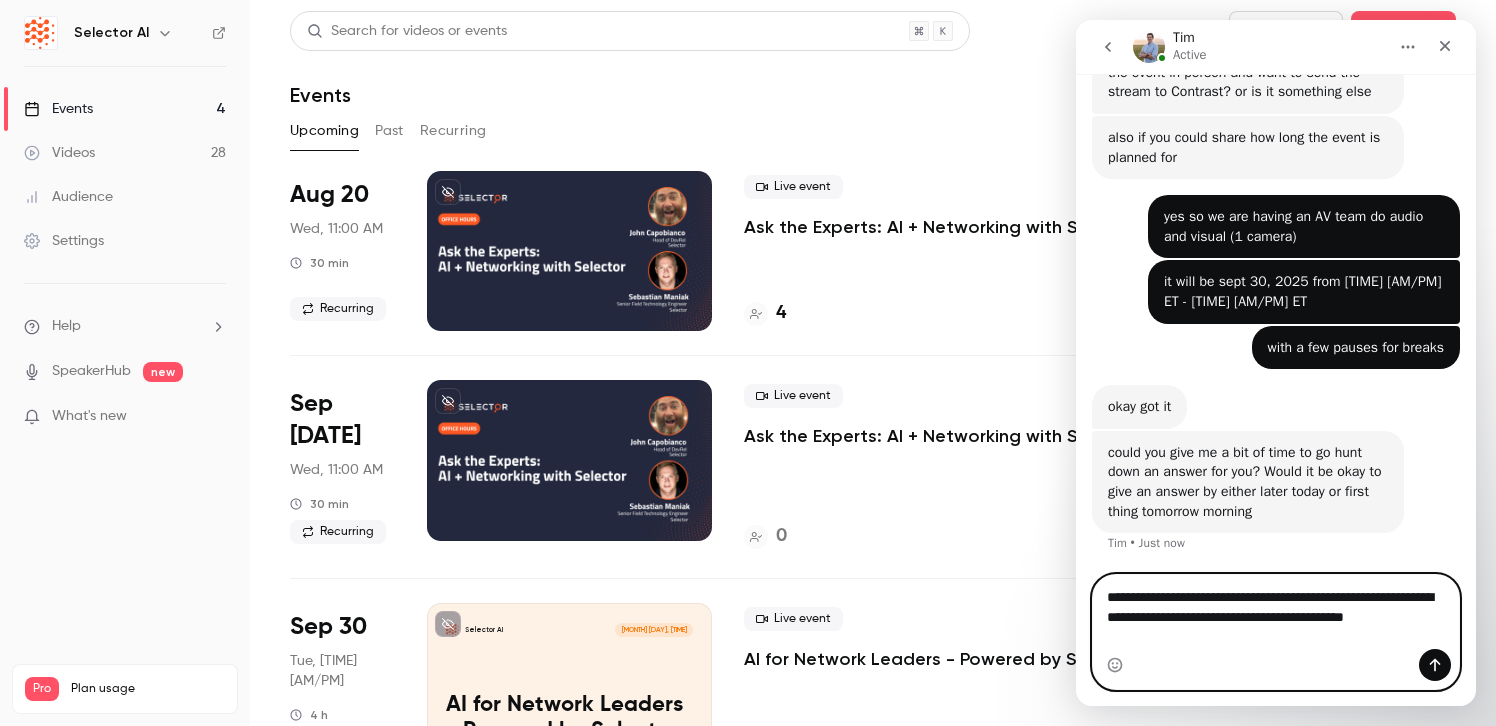 type on "**********" 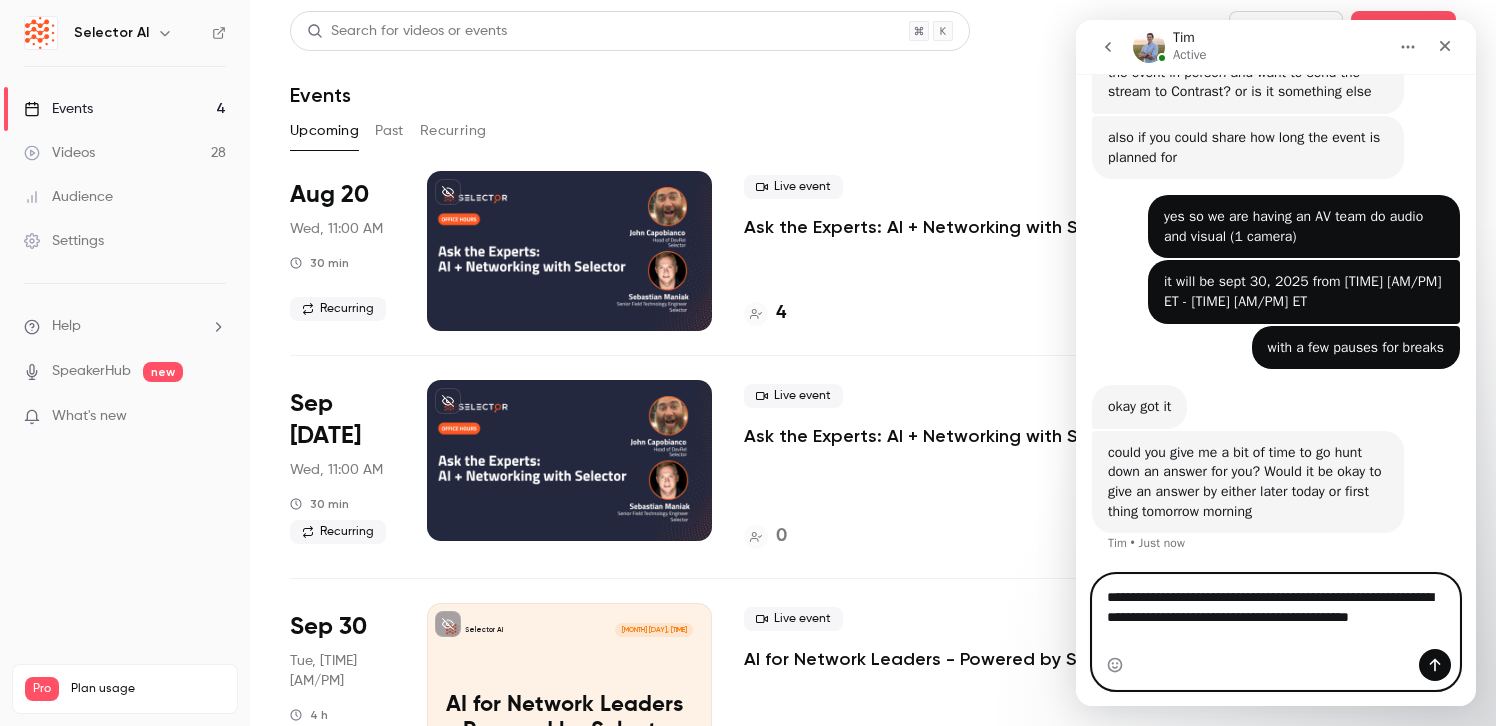 click on "**********" at bounding box center [1276, 612] 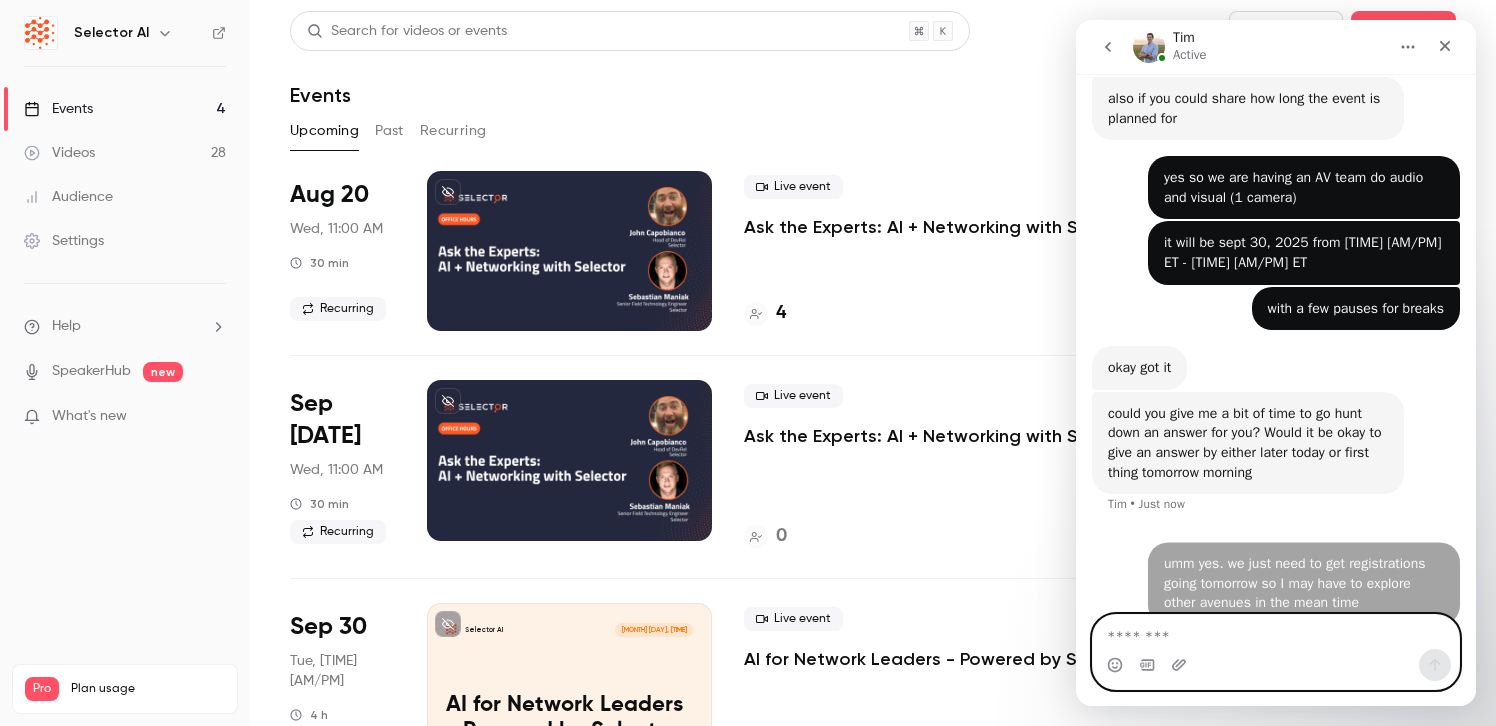scroll, scrollTop: 1292, scrollLeft: 0, axis: vertical 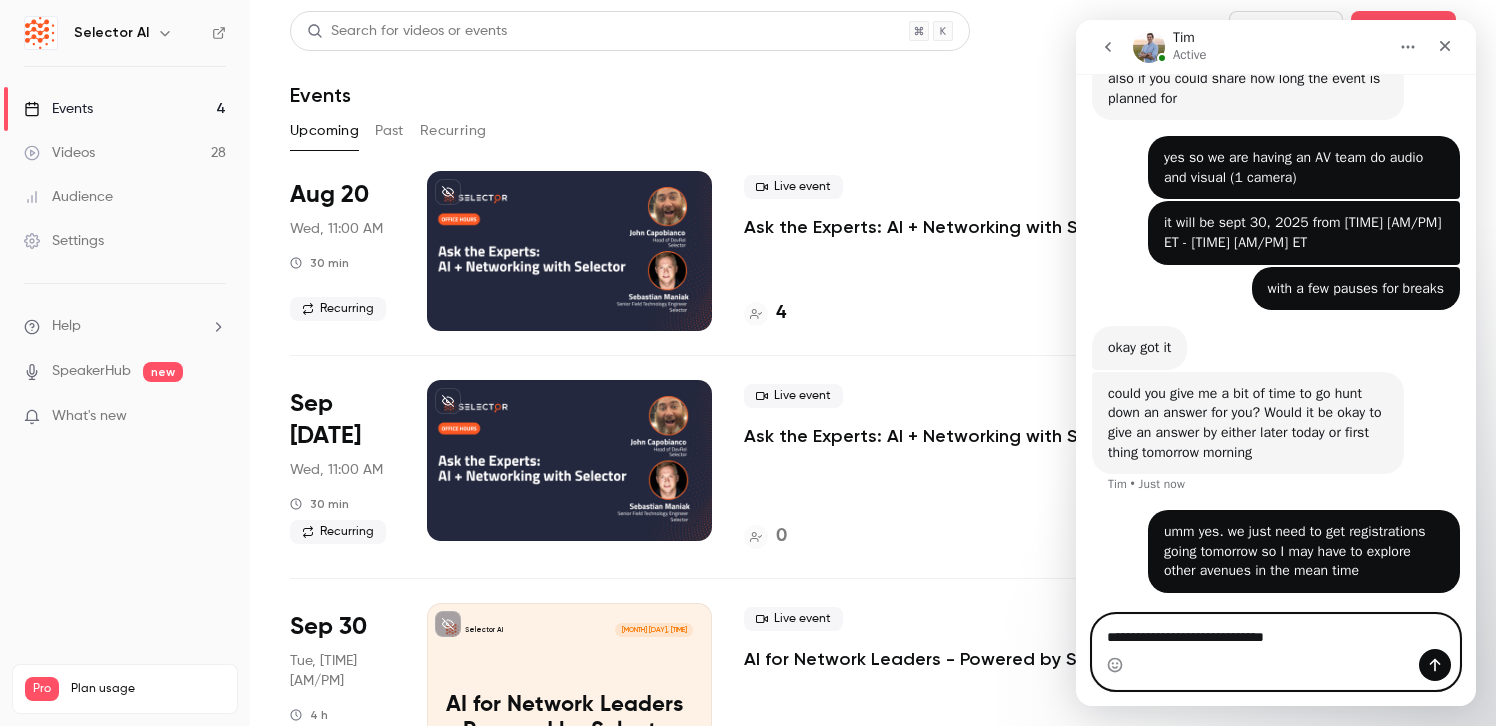 type on "**********" 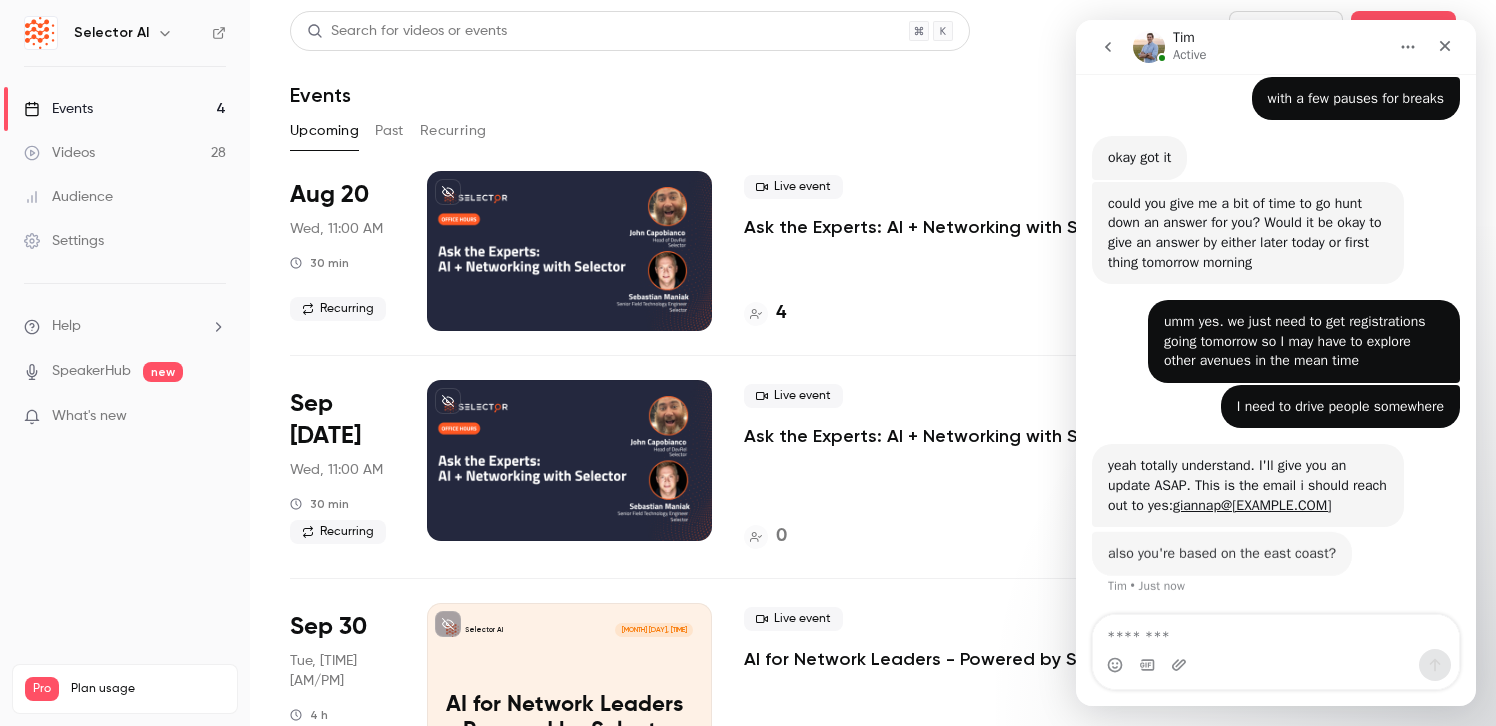 scroll, scrollTop: 1482, scrollLeft: 0, axis: vertical 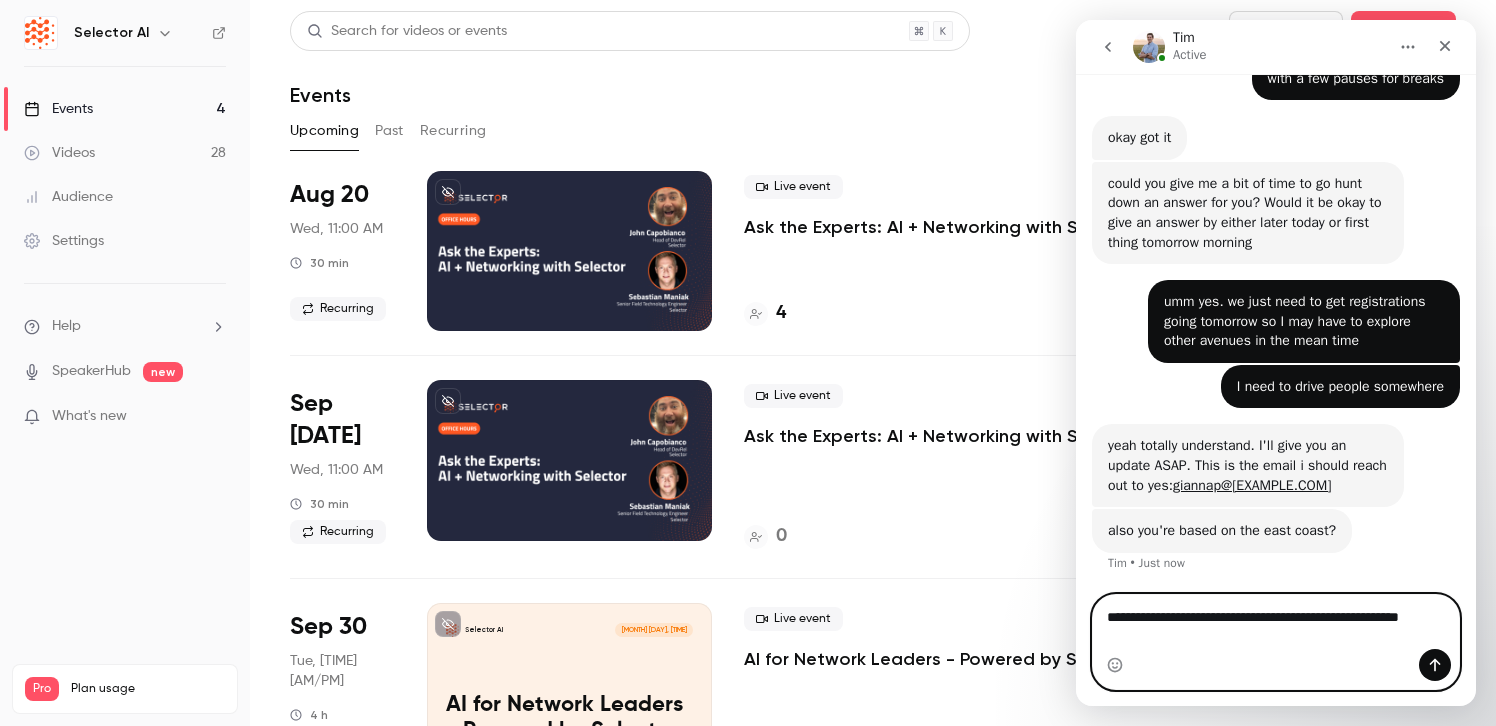 type on "**********" 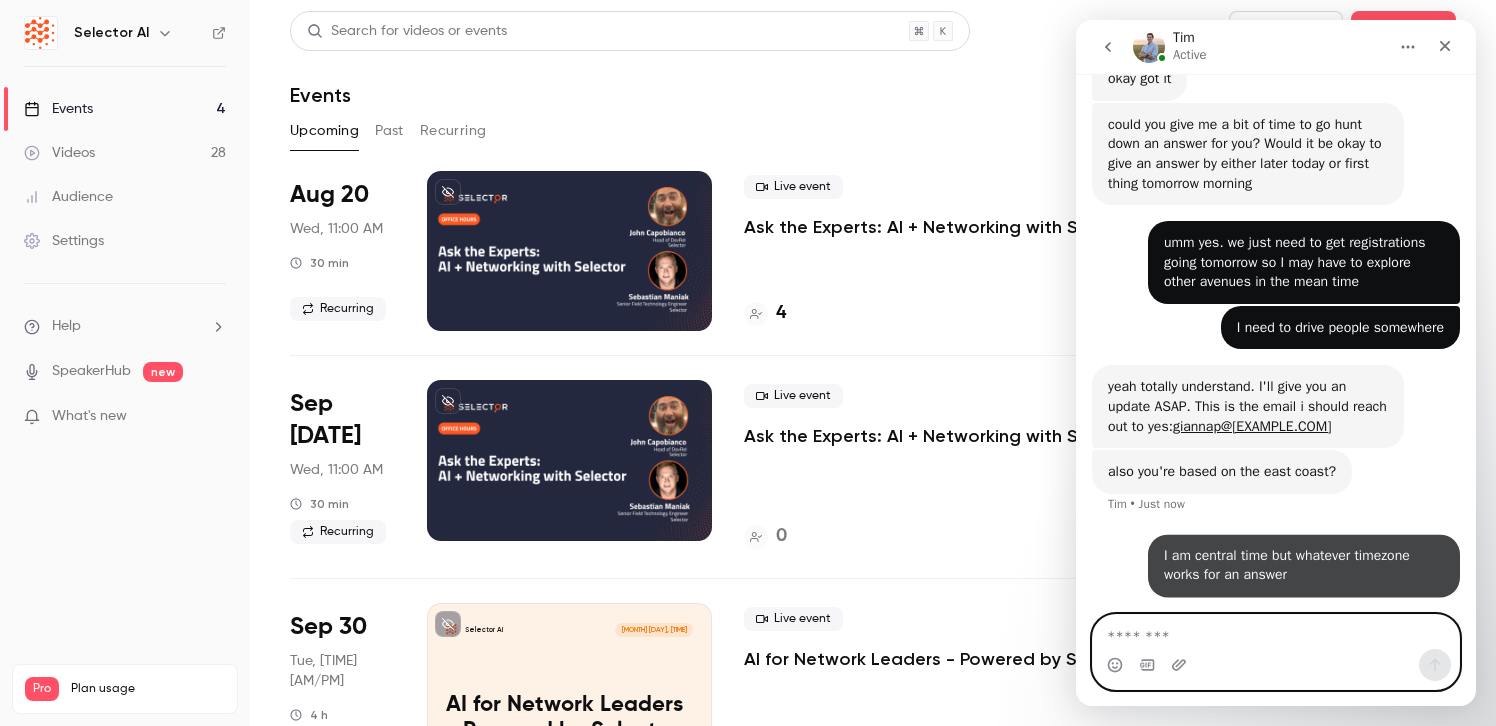 scroll, scrollTop: 1561, scrollLeft: 0, axis: vertical 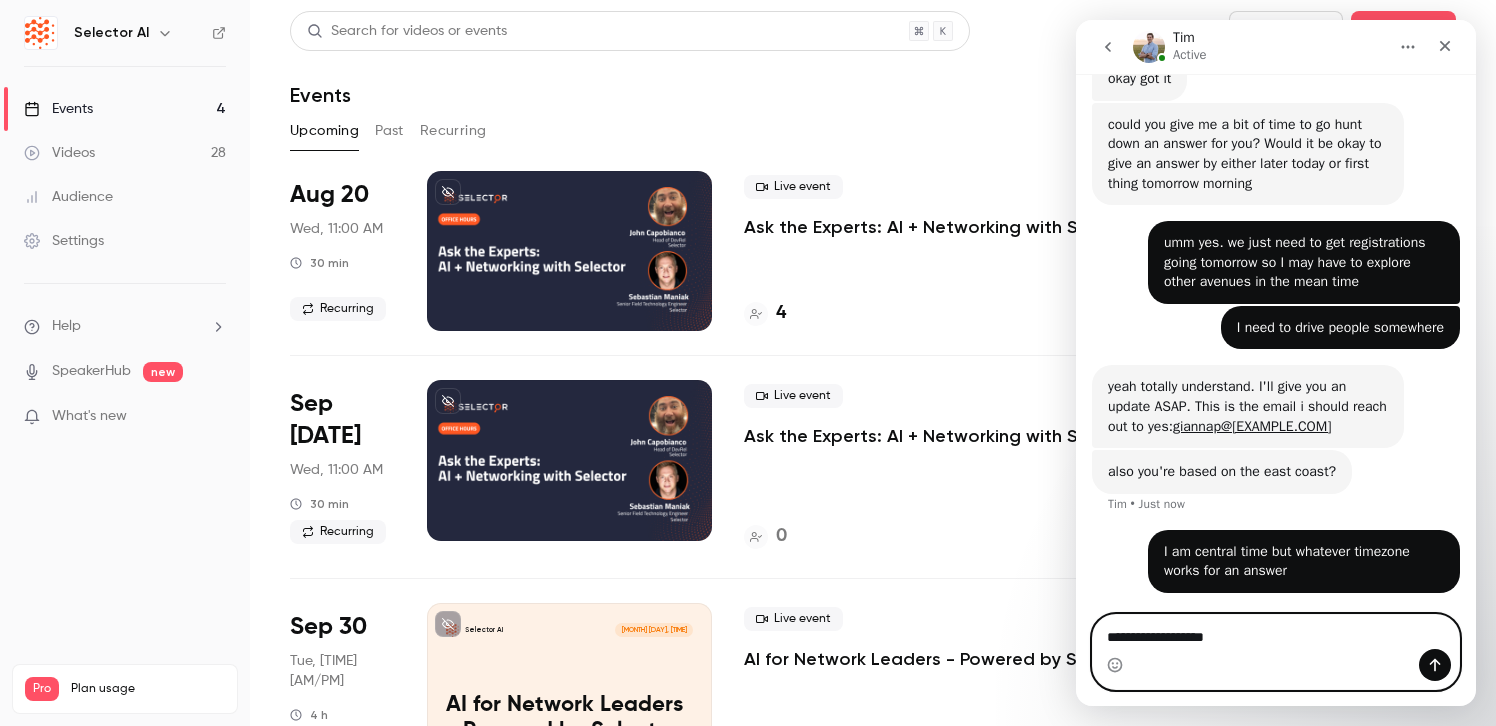 type on "**********" 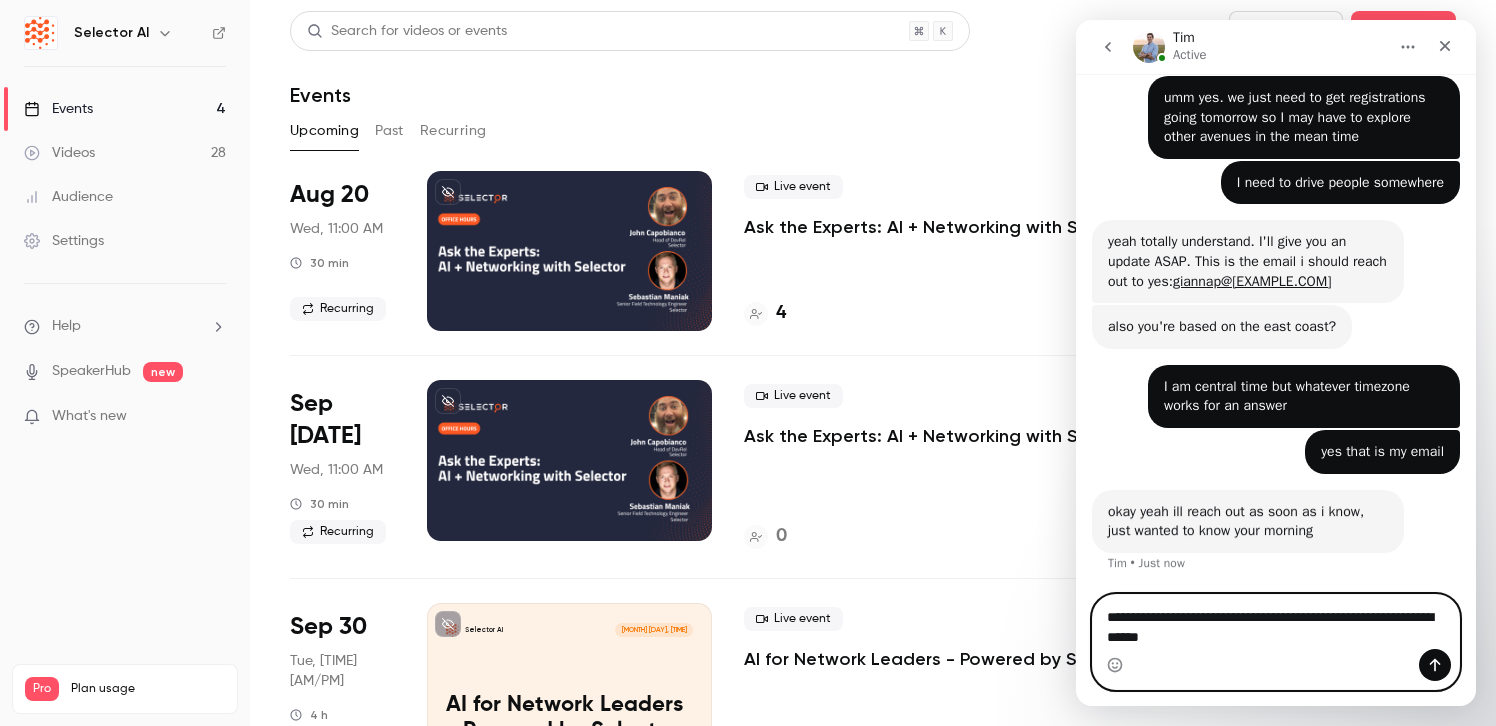 scroll, scrollTop: 1706, scrollLeft: 0, axis: vertical 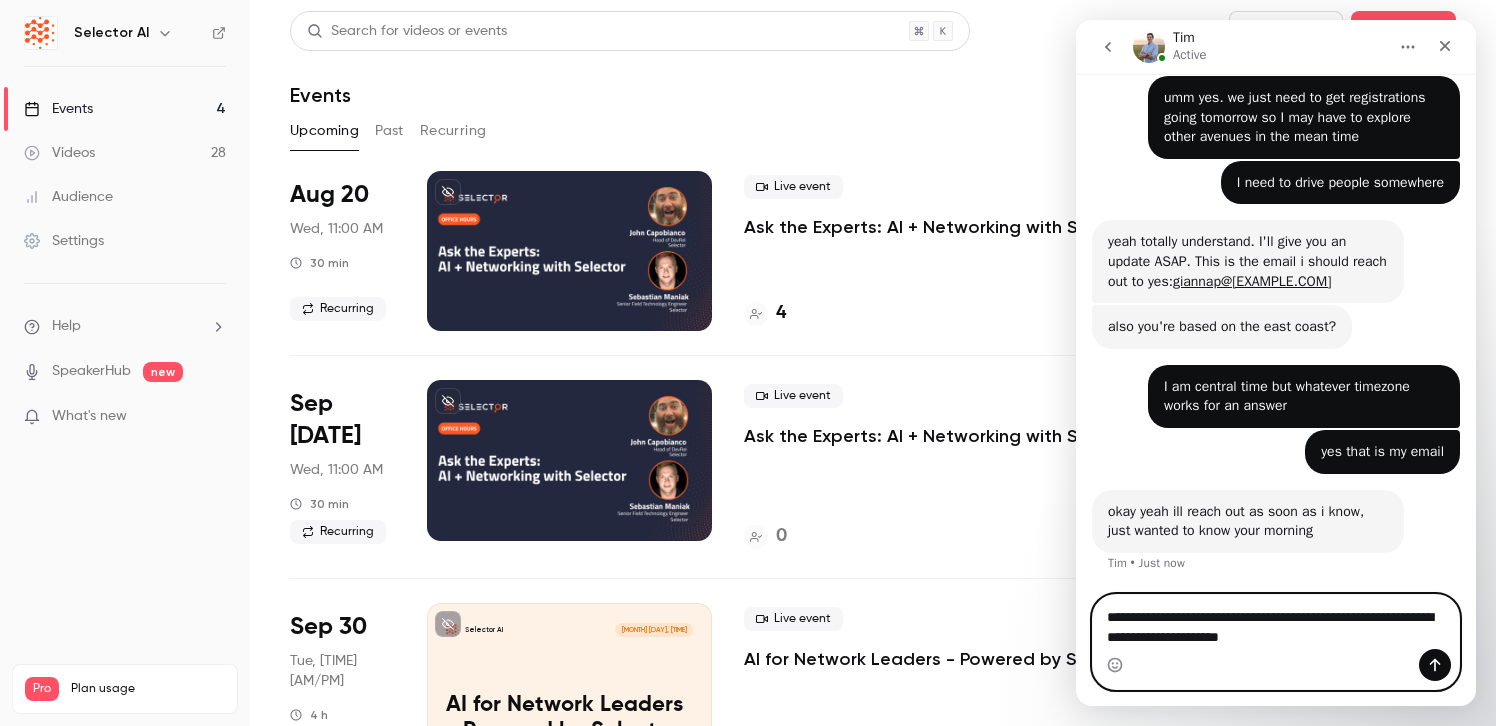 click on "**********" at bounding box center [1276, 622] 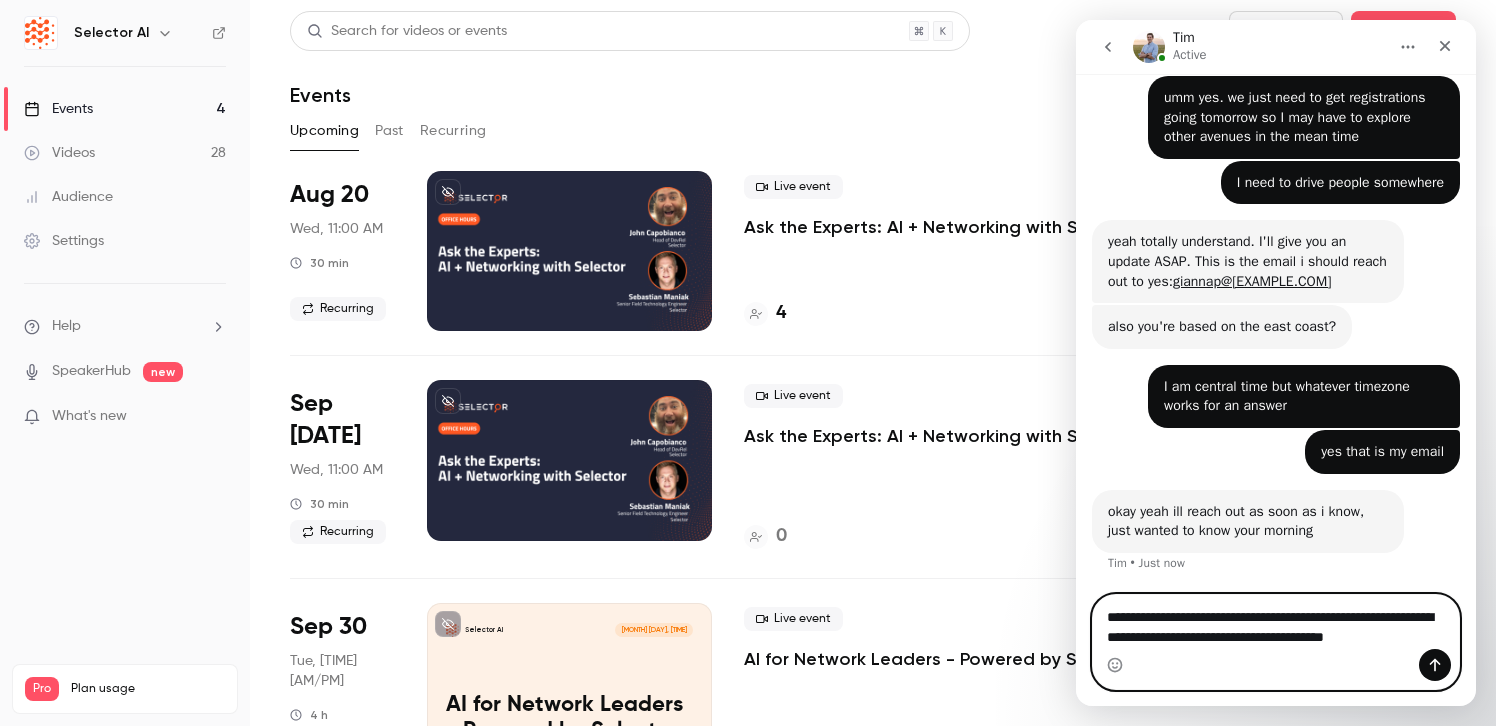 scroll, scrollTop: 1726, scrollLeft: 0, axis: vertical 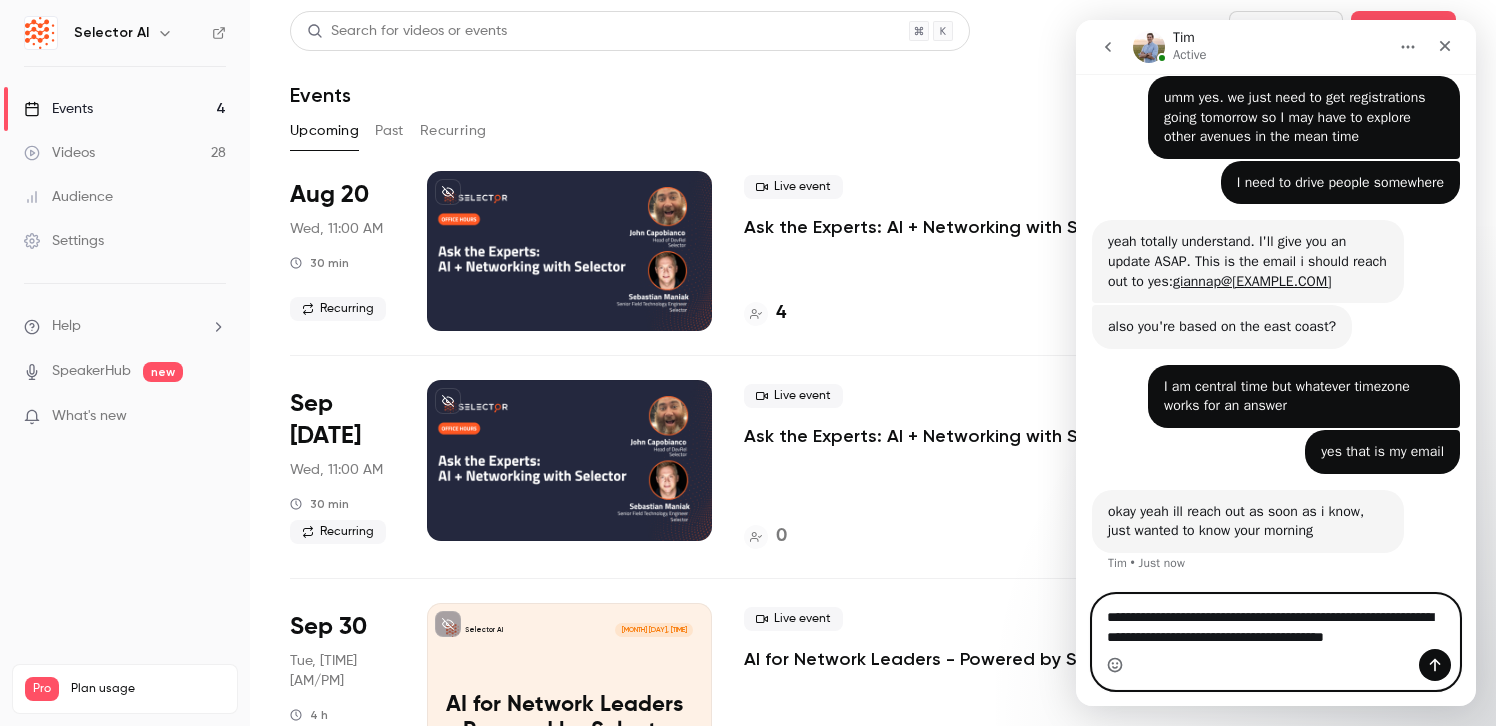 click 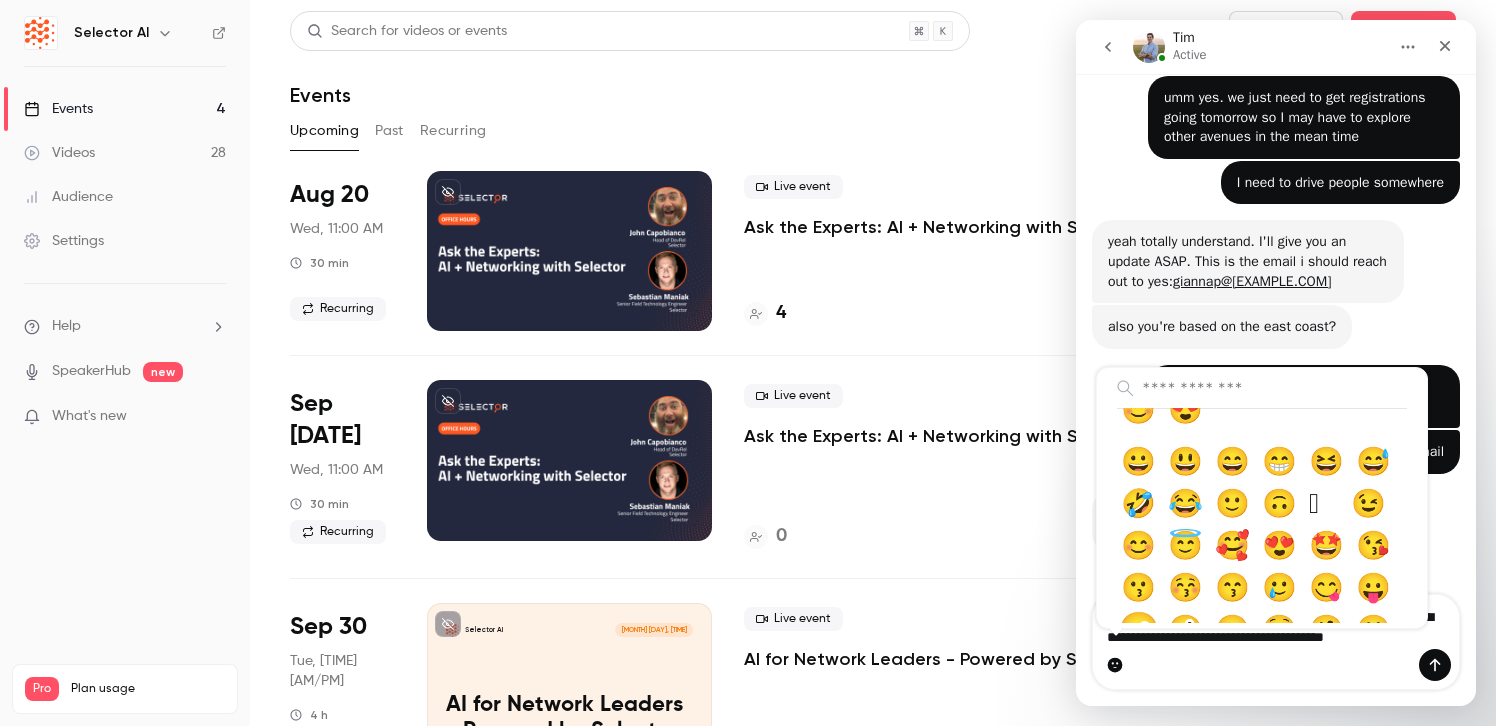 scroll, scrollTop: 95, scrollLeft: 0, axis: vertical 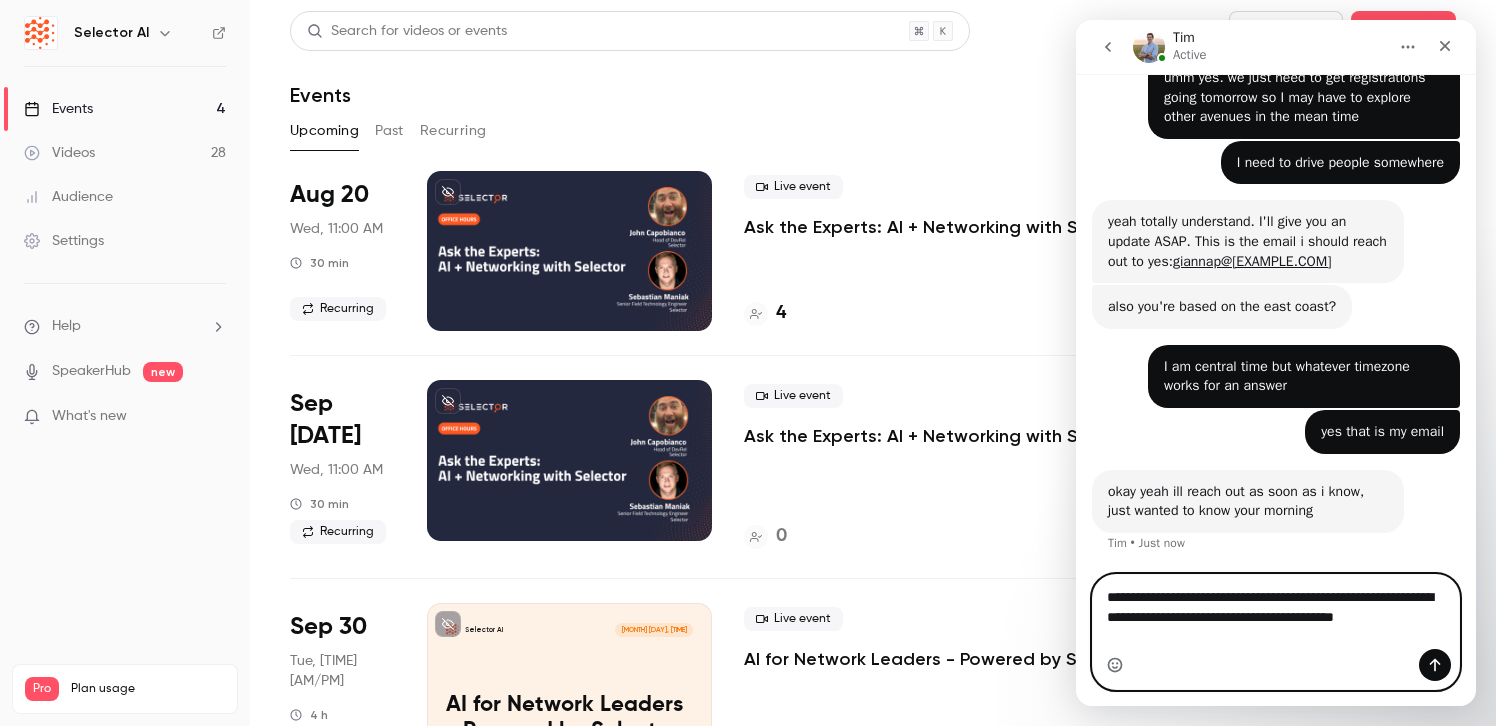 click on "**********" at bounding box center [1276, 612] 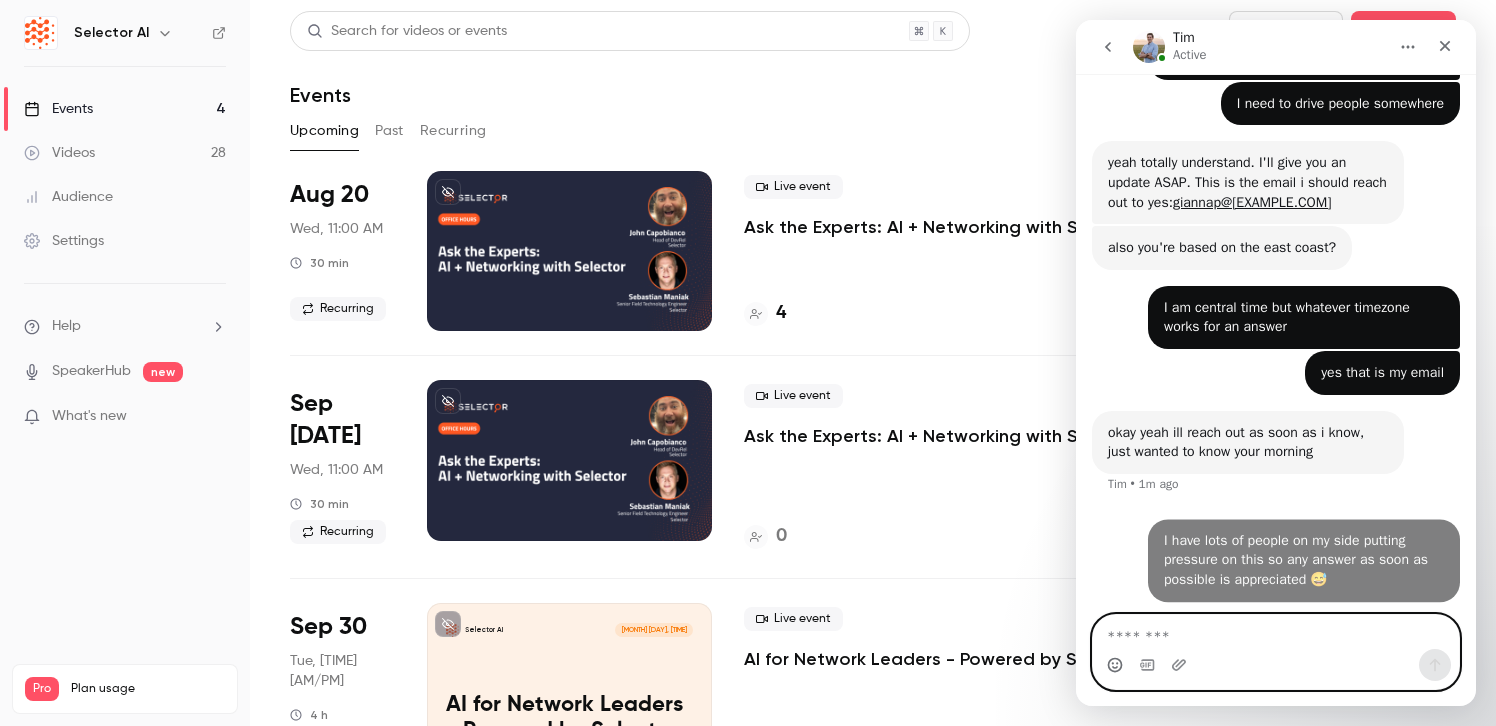 scroll, scrollTop: 1785, scrollLeft: 0, axis: vertical 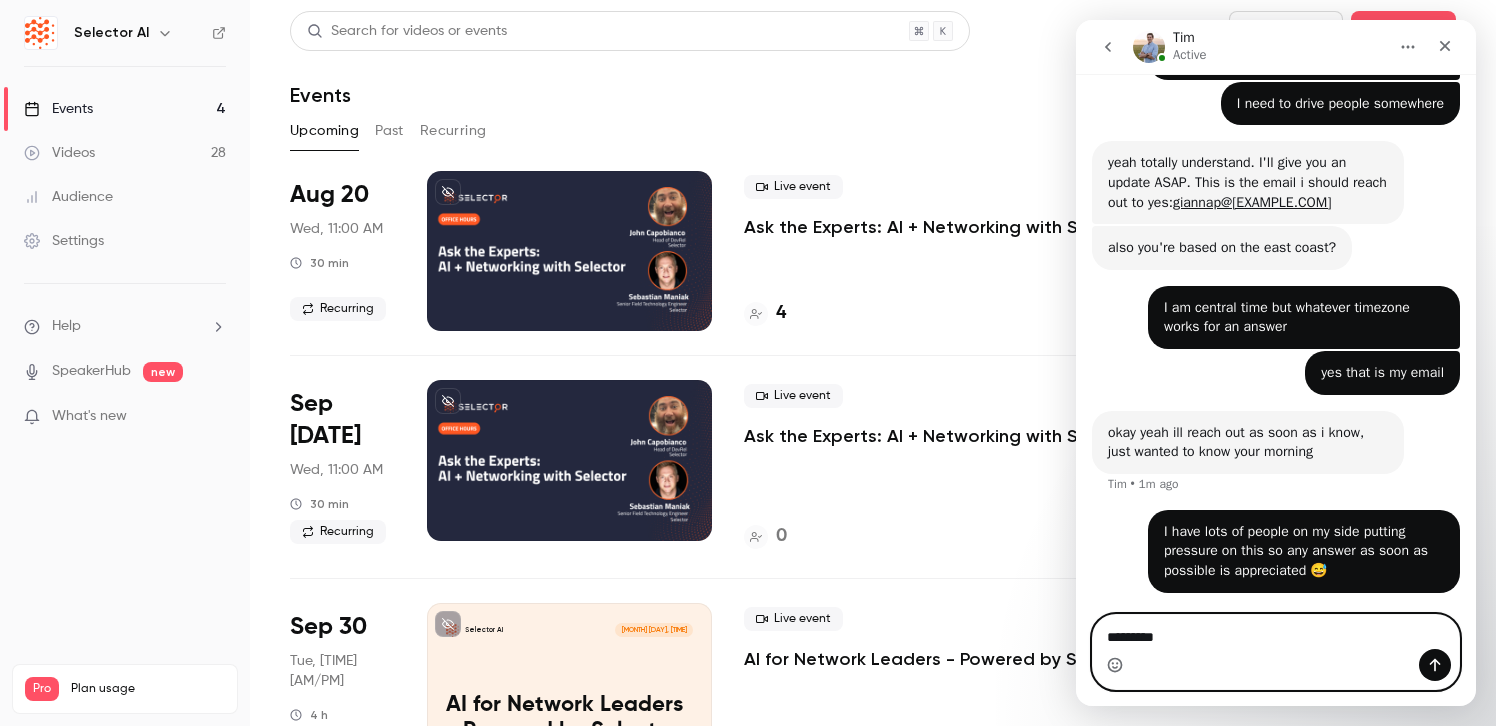 type on "**********" 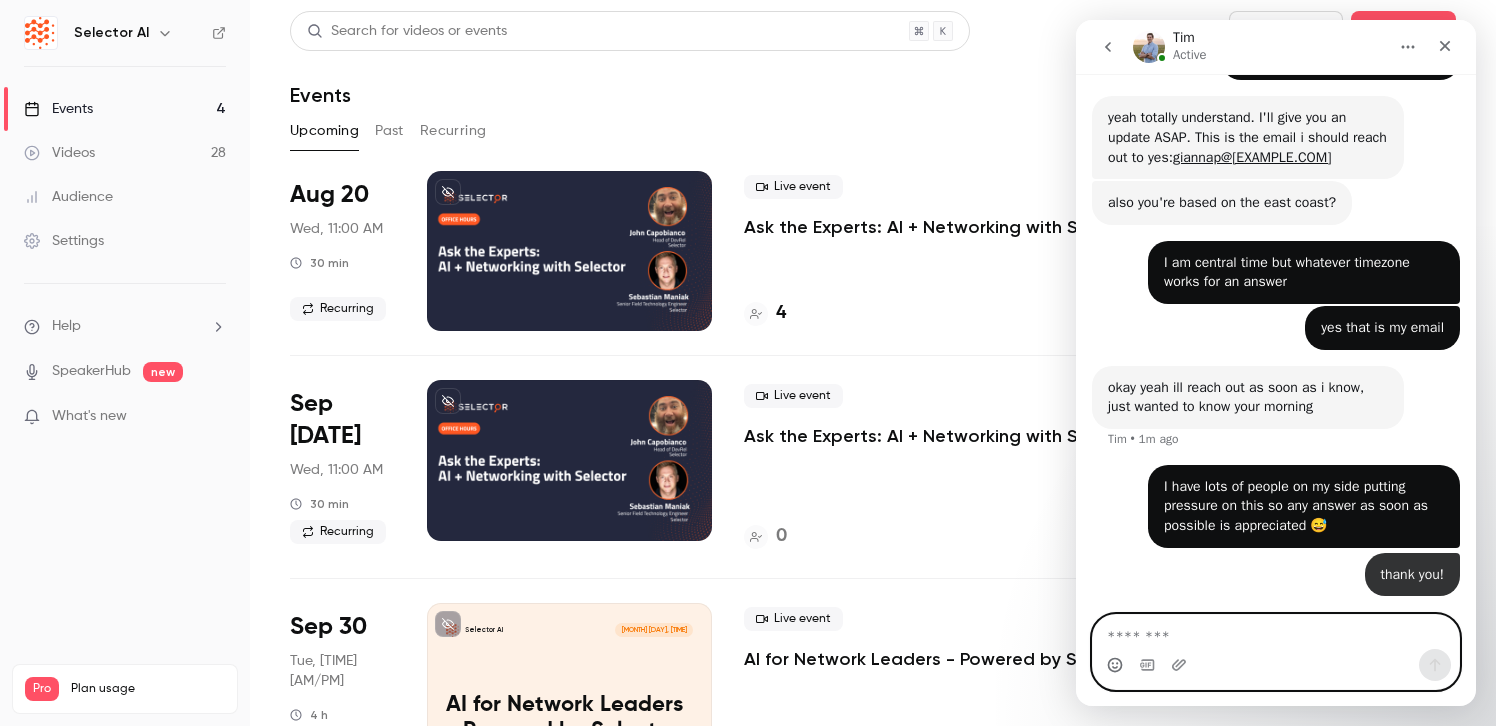 scroll, scrollTop: 1830, scrollLeft: 0, axis: vertical 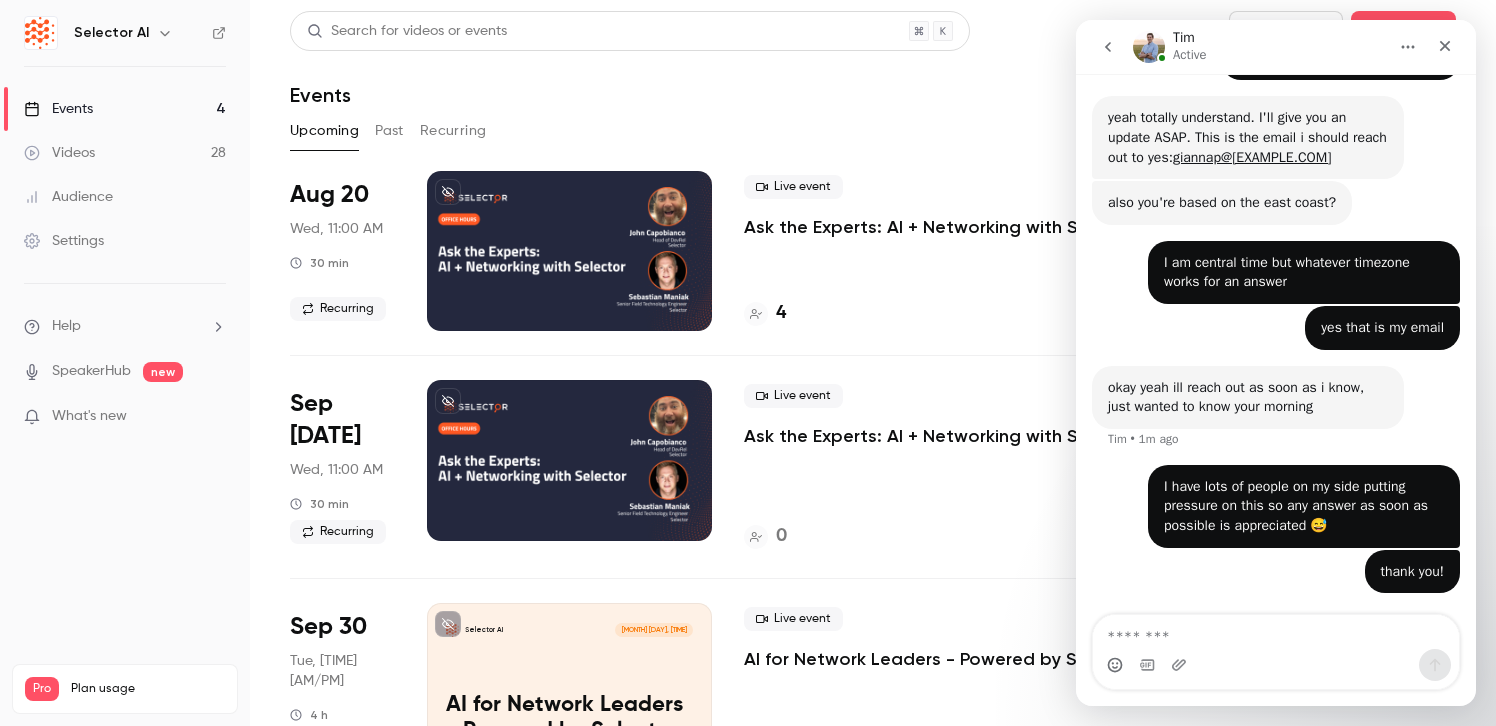 click at bounding box center (1149, 47) 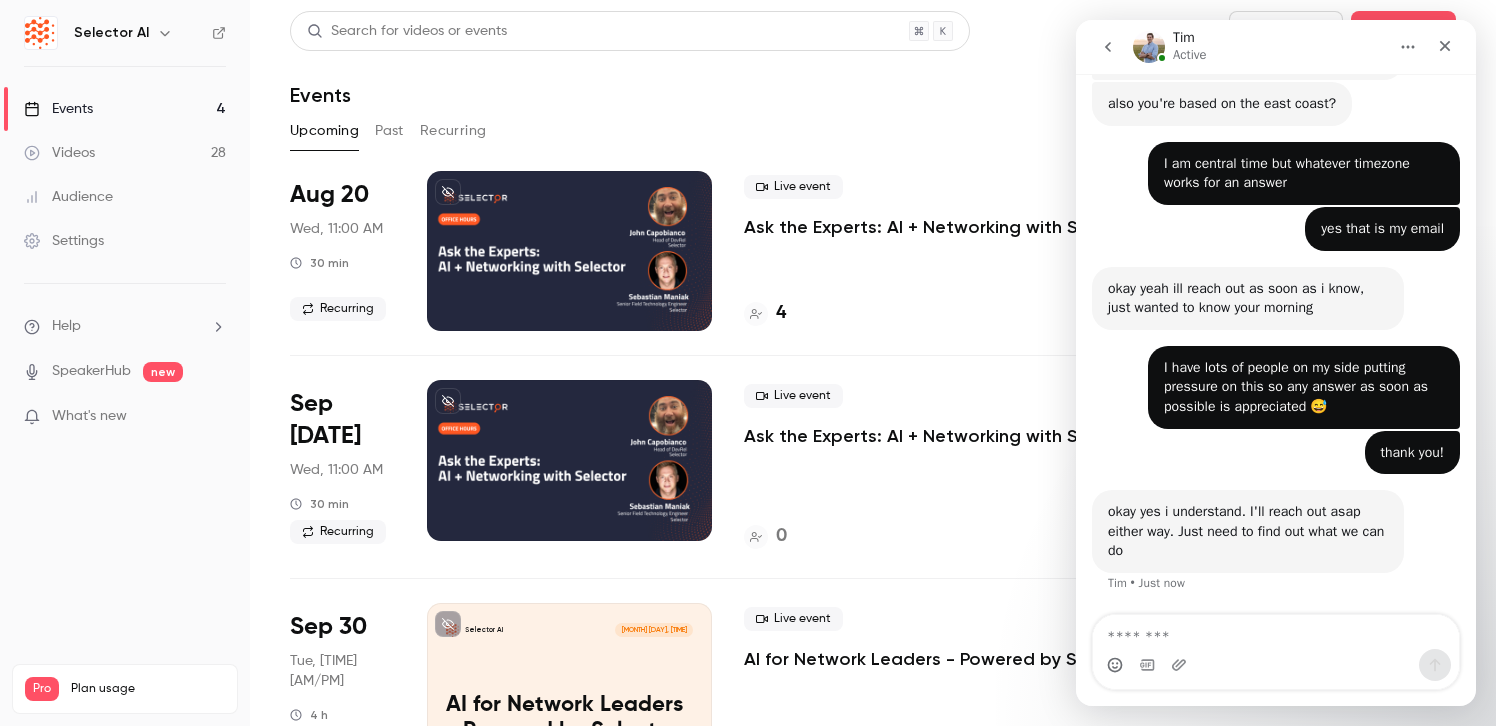 scroll, scrollTop: 1929, scrollLeft: 0, axis: vertical 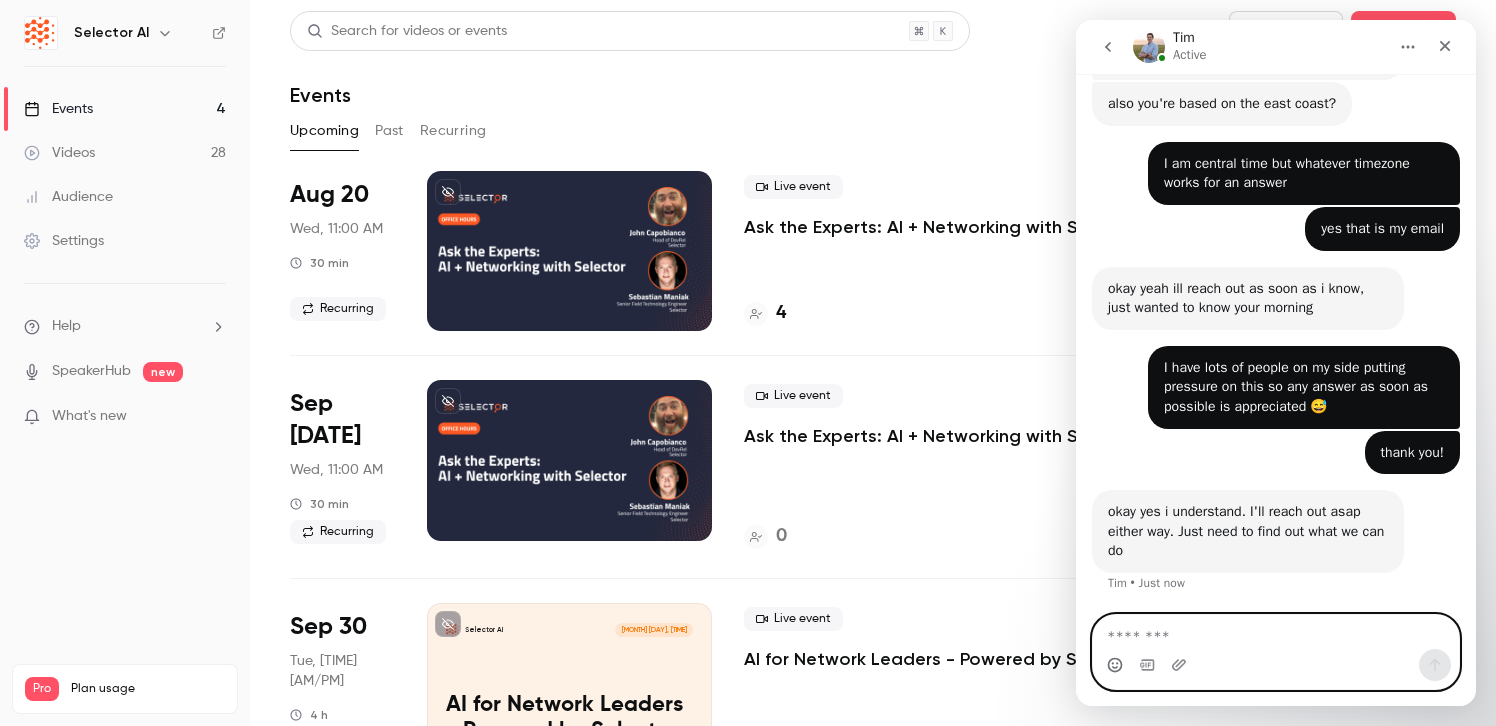 click at bounding box center (1276, 632) 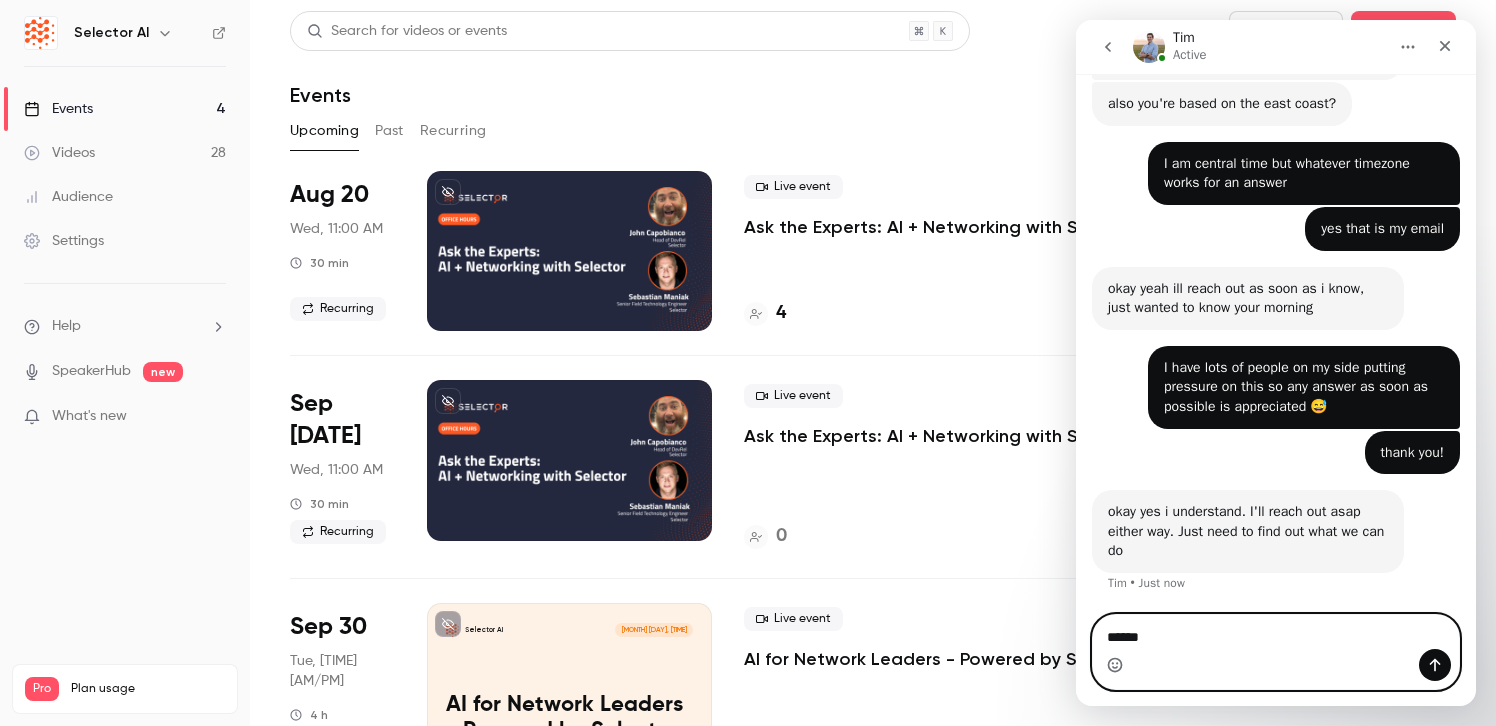 type on "*******" 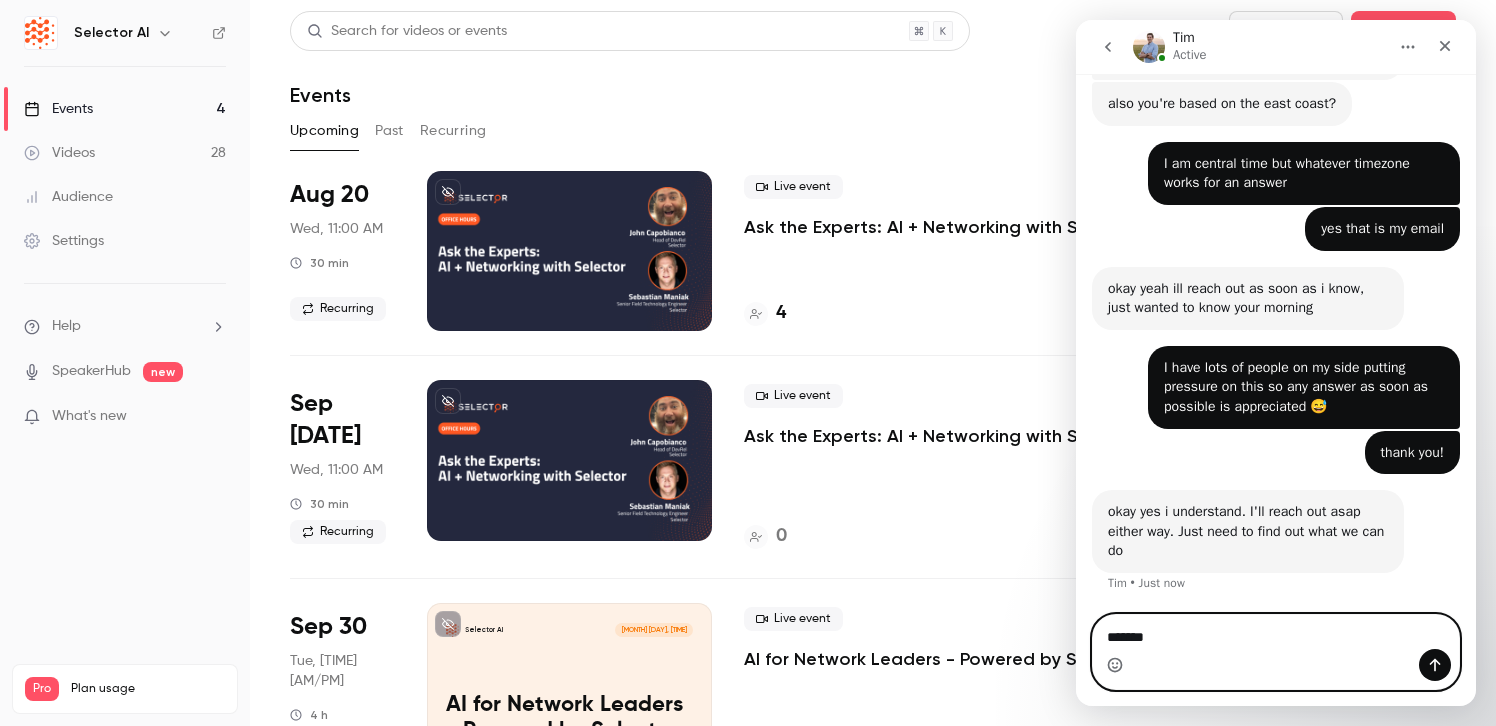 type 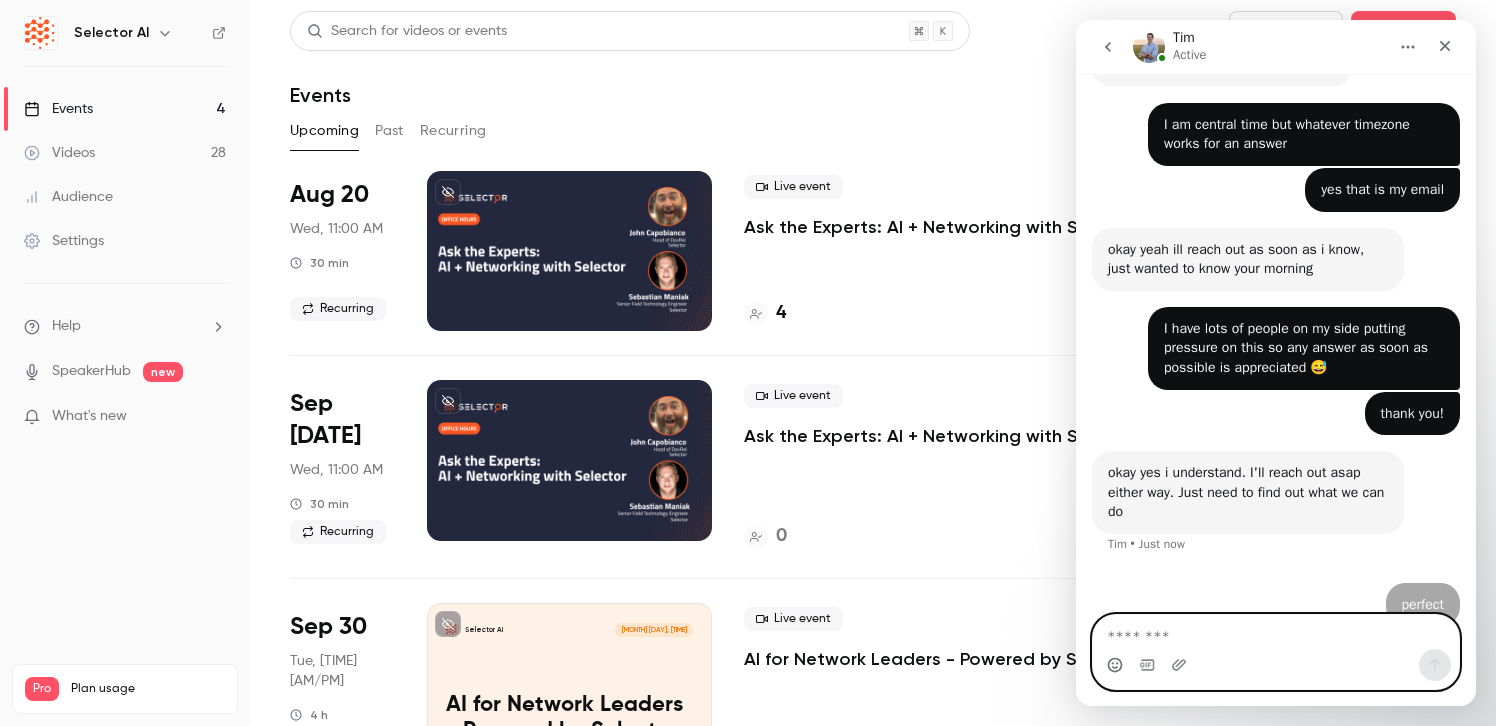 scroll, scrollTop: 1989, scrollLeft: 0, axis: vertical 